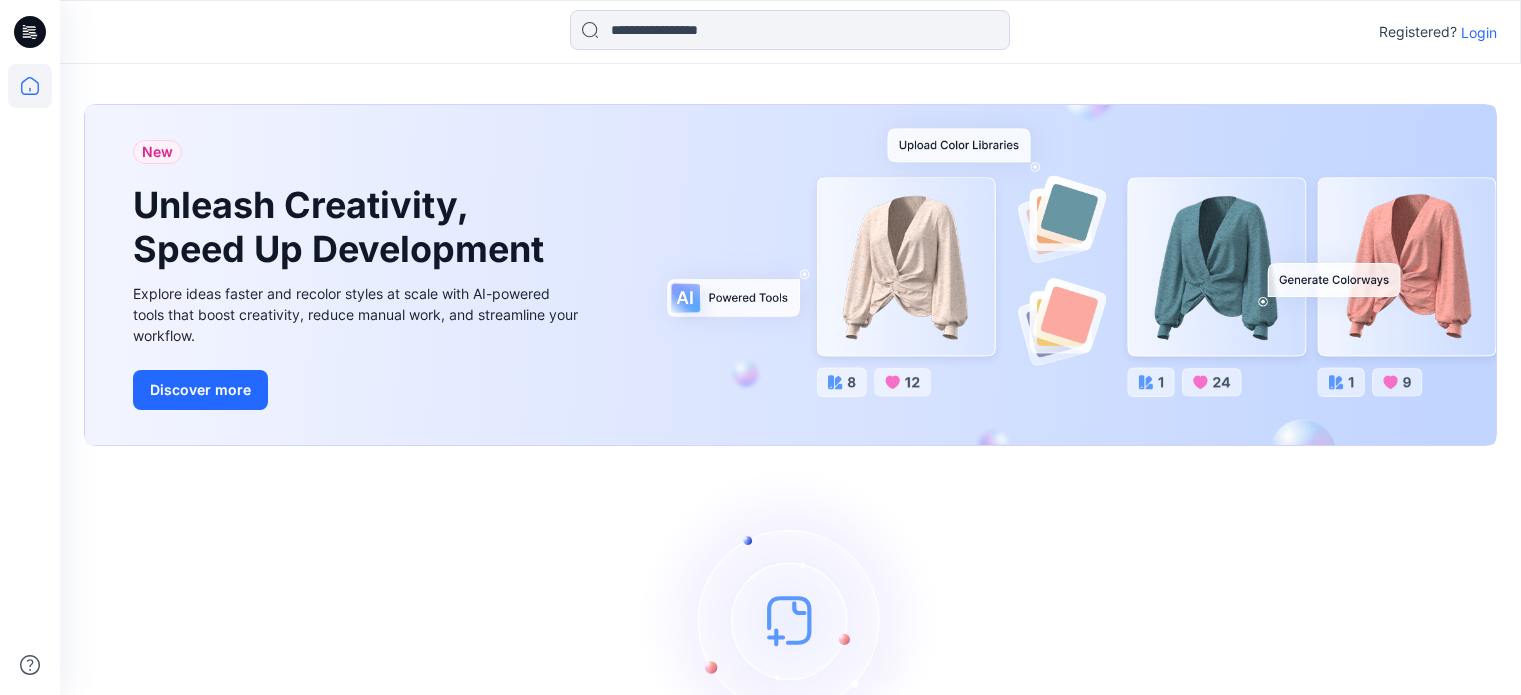 scroll, scrollTop: 0, scrollLeft: 0, axis: both 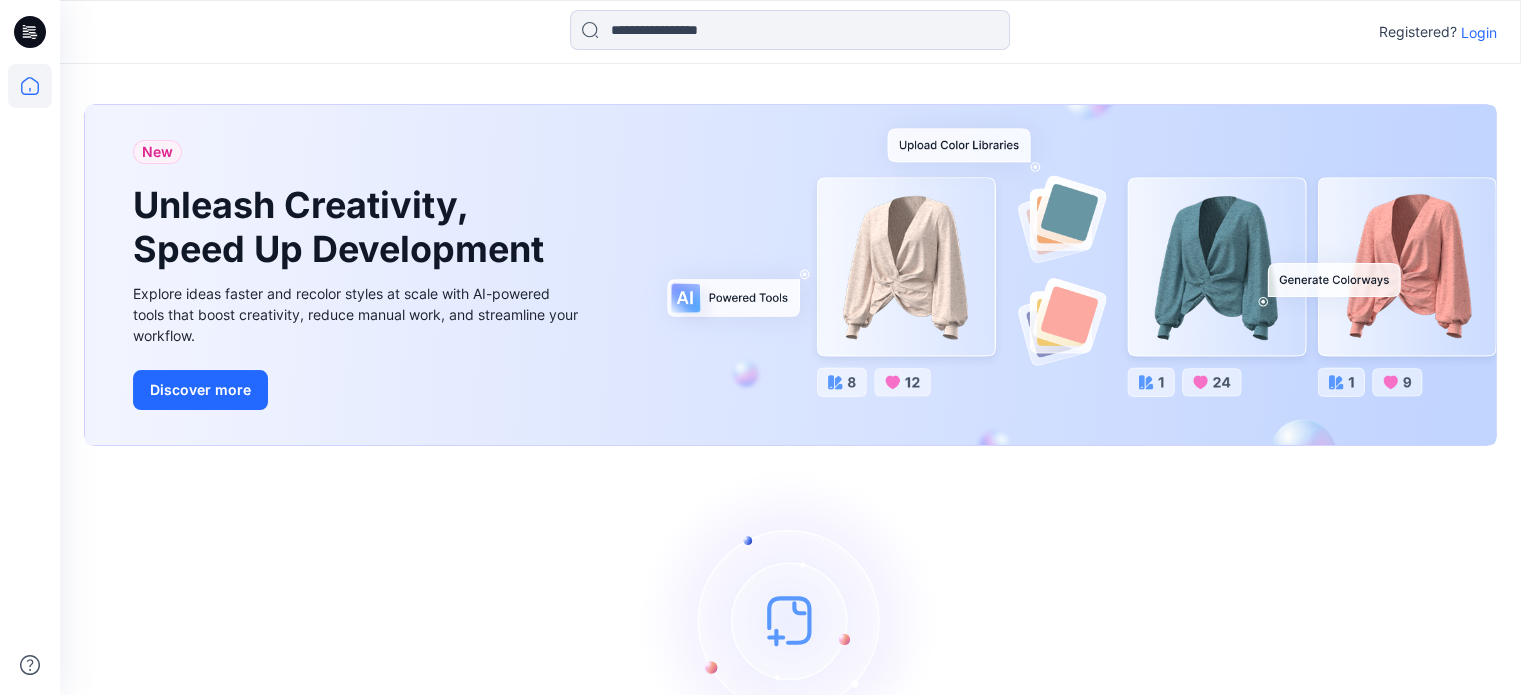 click on "Login" at bounding box center (1479, 32) 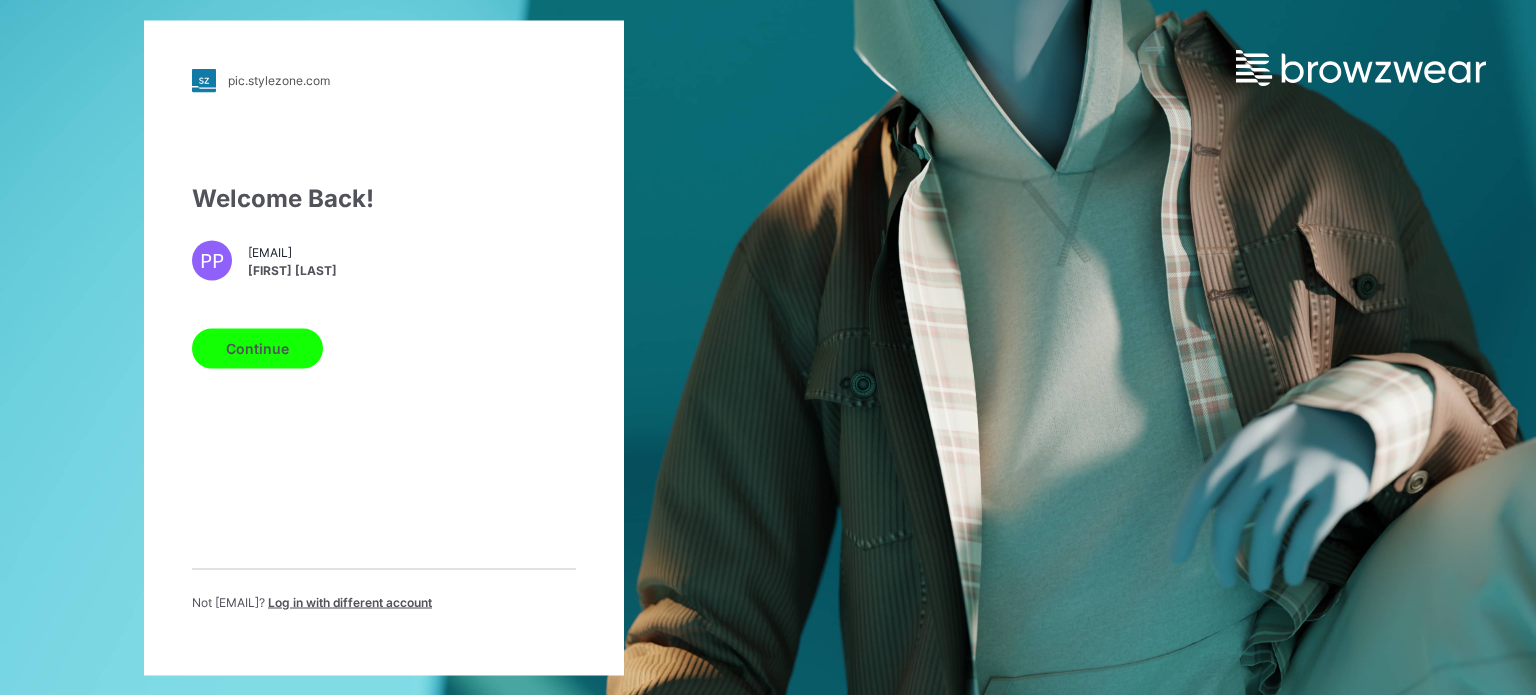 click on "Continue" at bounding box center [384, 344] 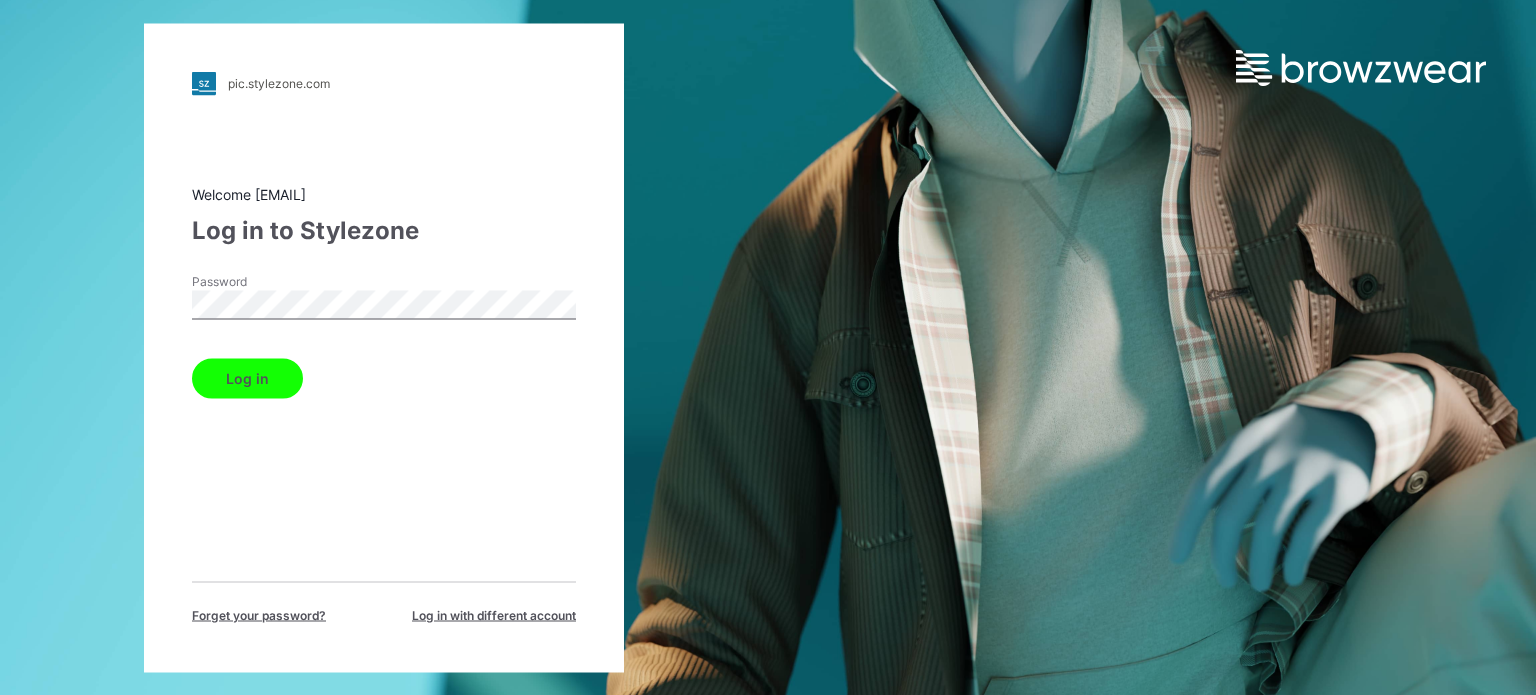 click on "Log in" at bounding box center [247, 378] 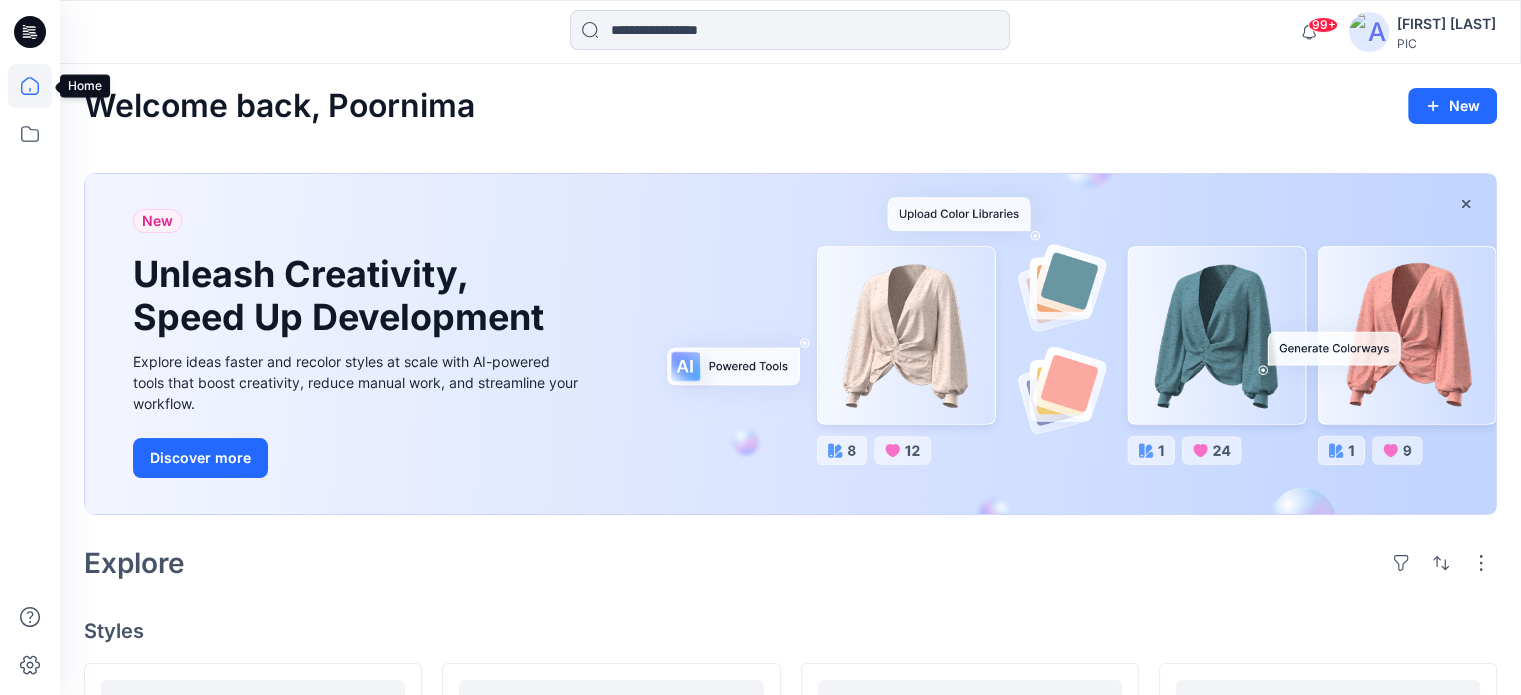 click 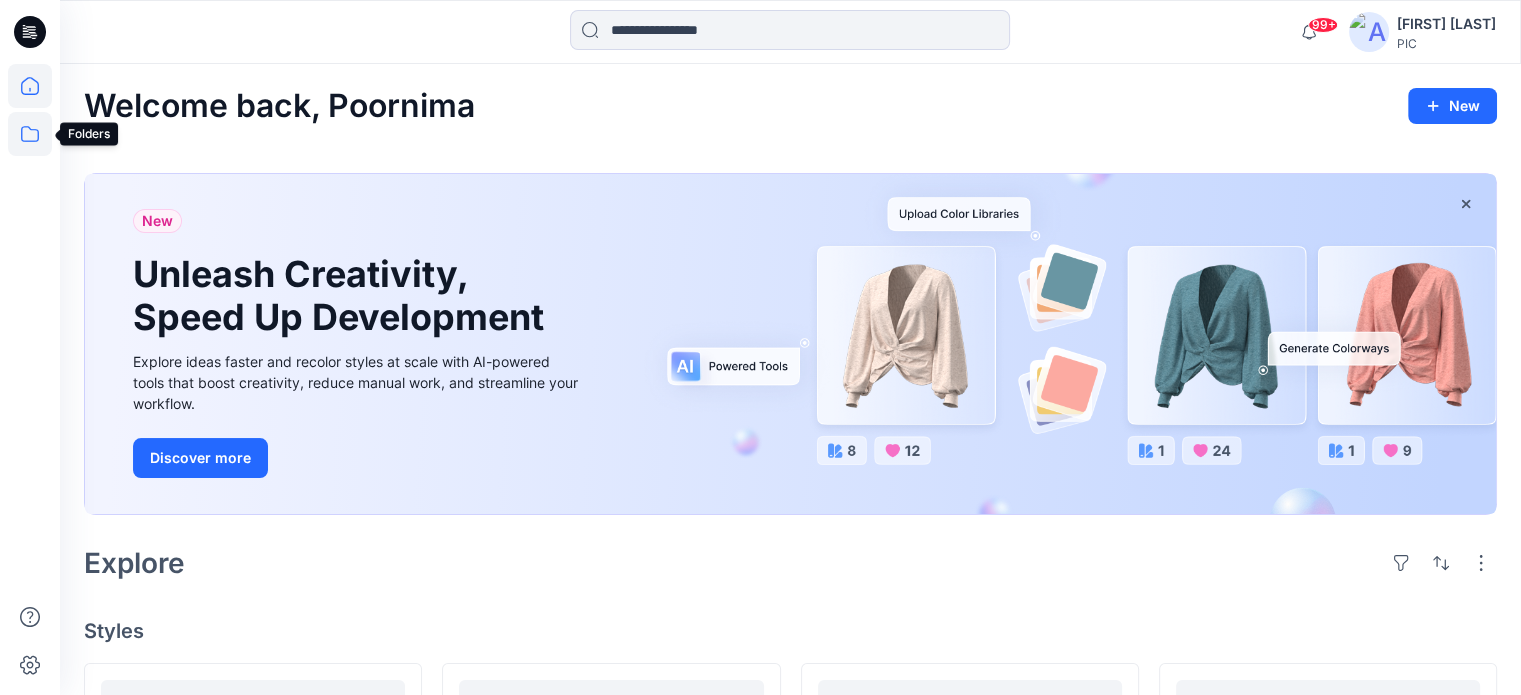 click 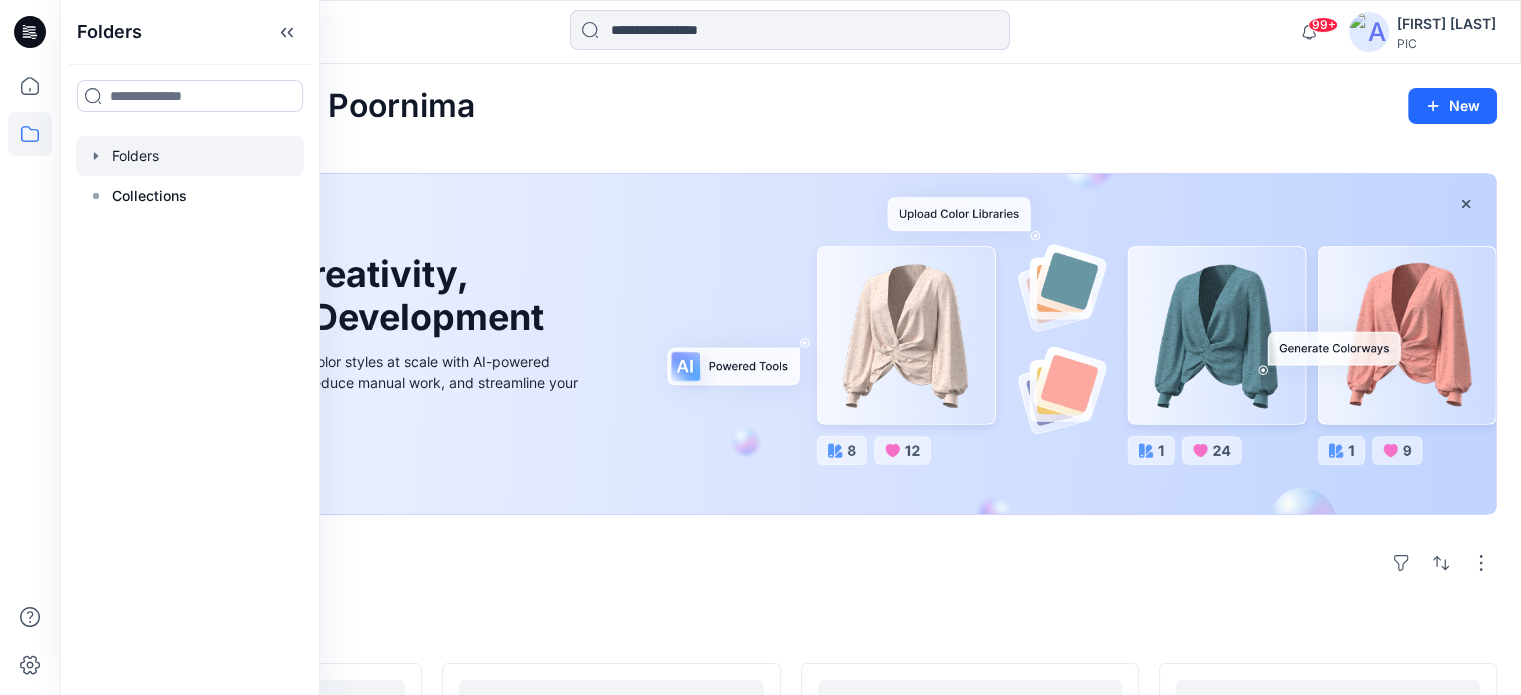 click at bounding box center (190, 156) 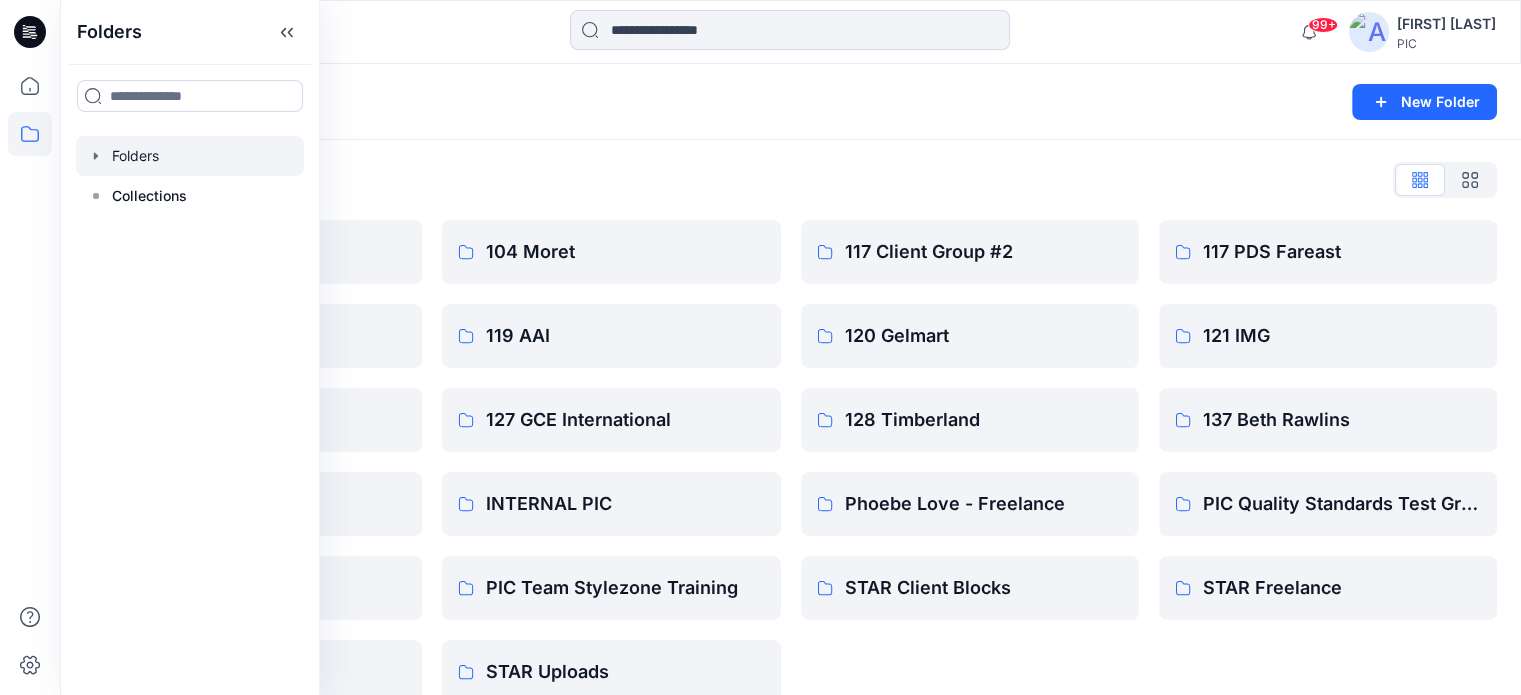 click on "Folders New Folder" at bounding box center [790, 102] 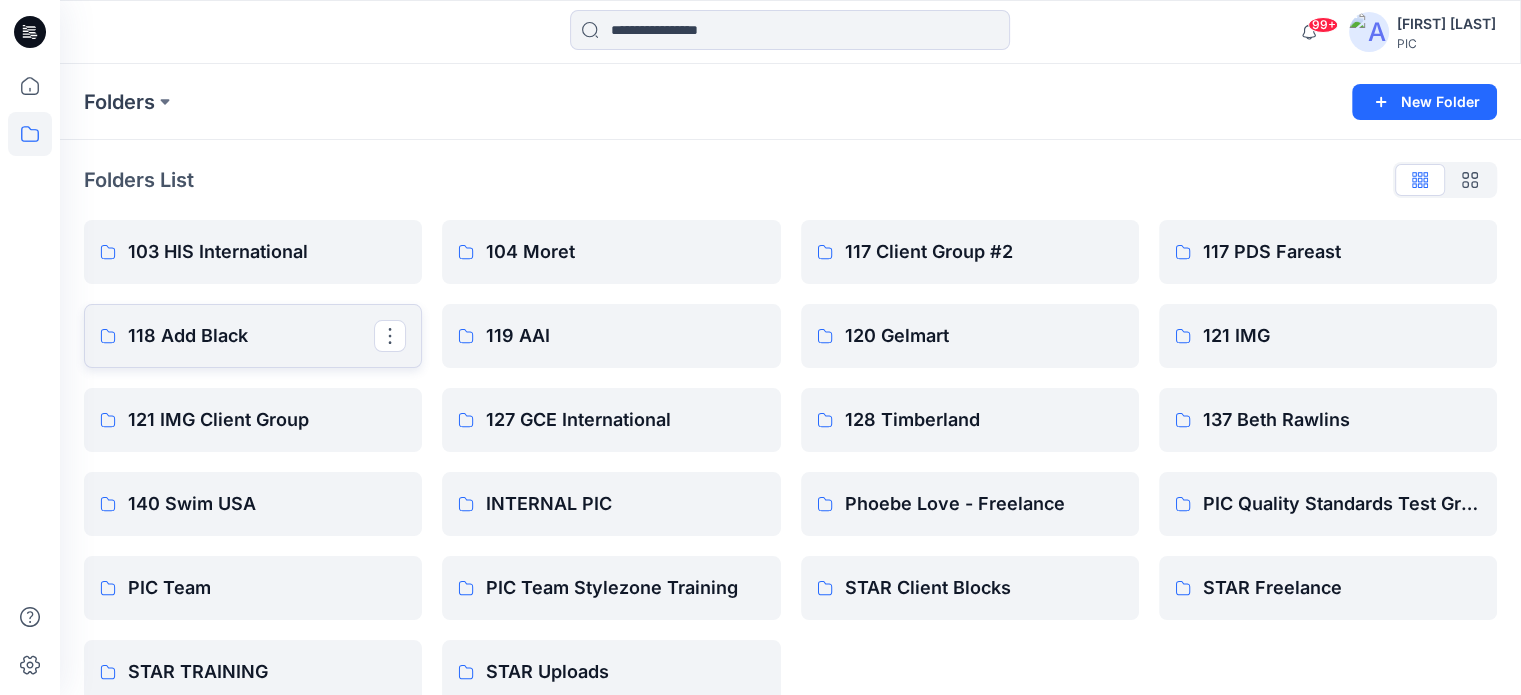 click on "118 Add Black" at bounding box center (251, 336) 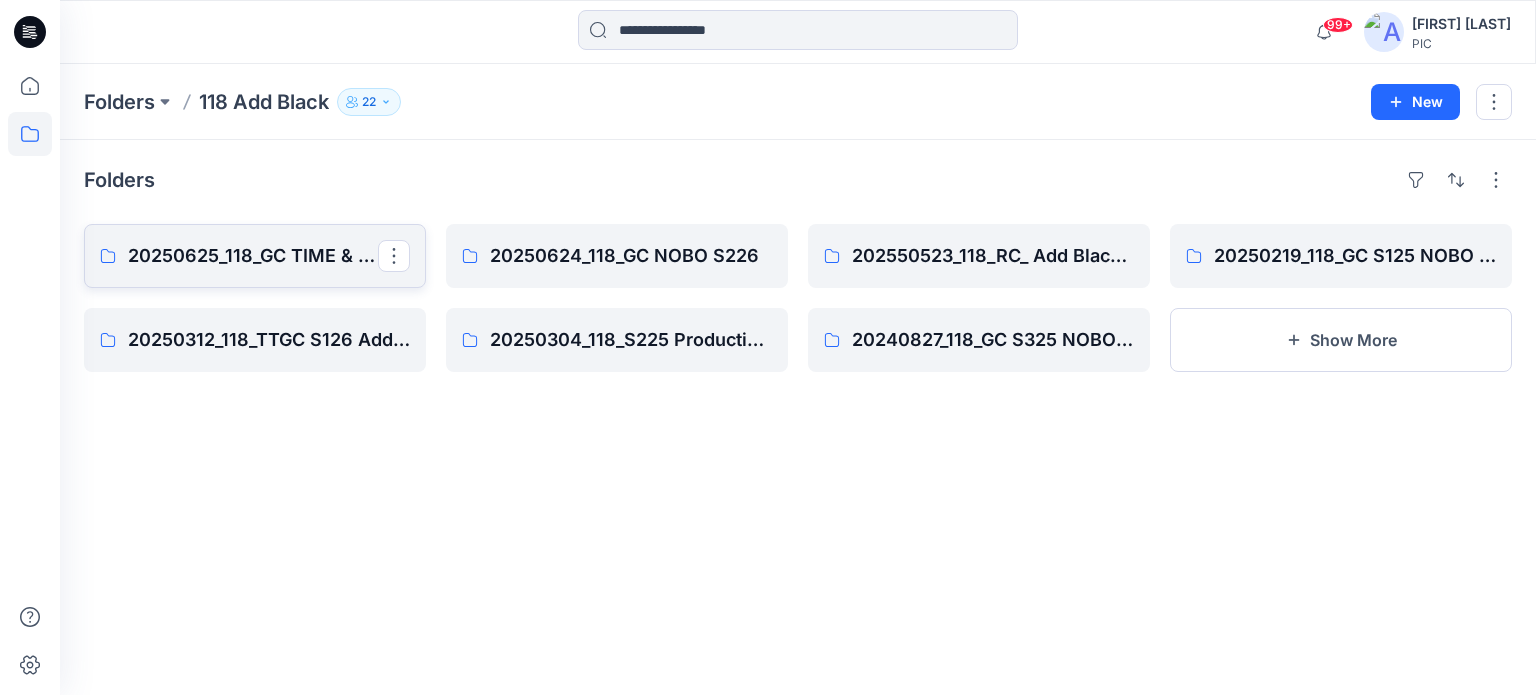 click on "20250625_118_GC TIME & TRU S226" at bounding box center [253, 256] 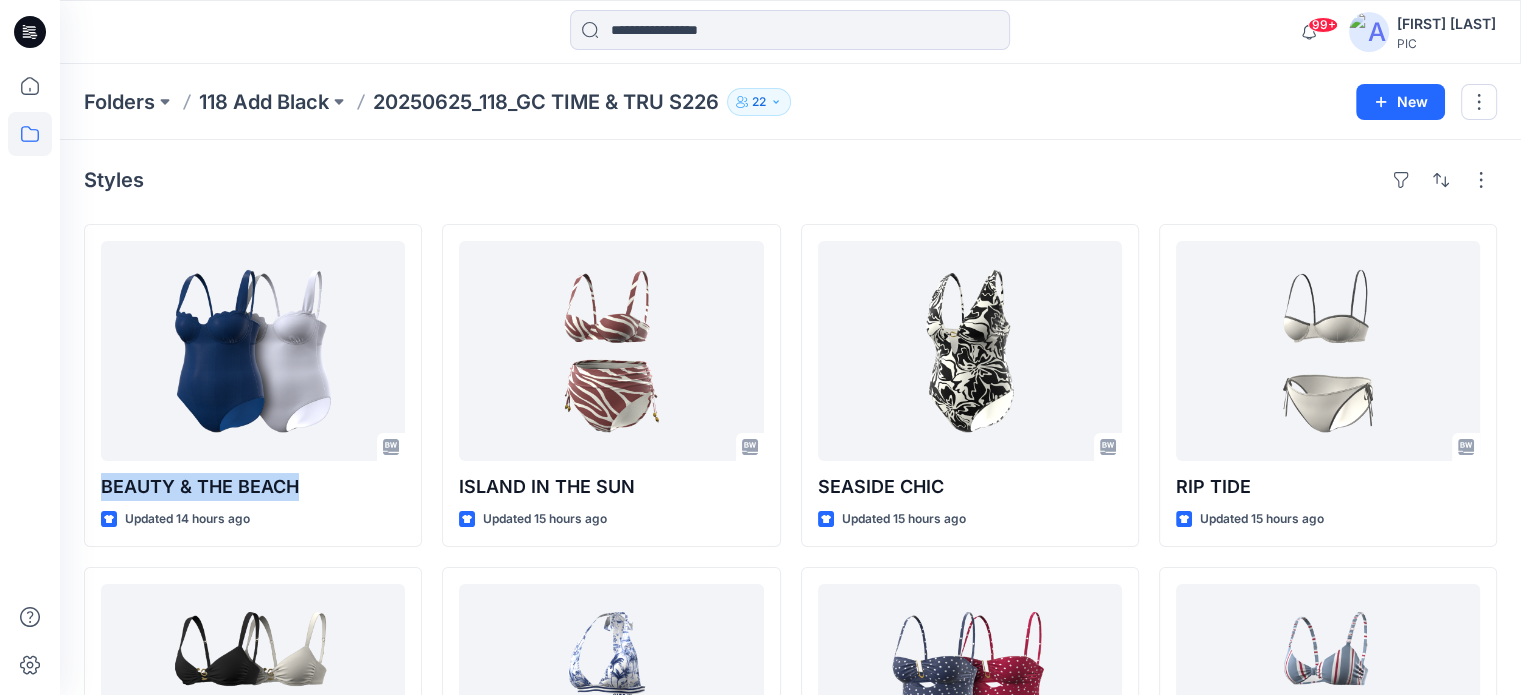 drag, startPoint x: 332, startPoint y: 491, endPoint x: 74, endPoint y: 477, distance: 258.37958 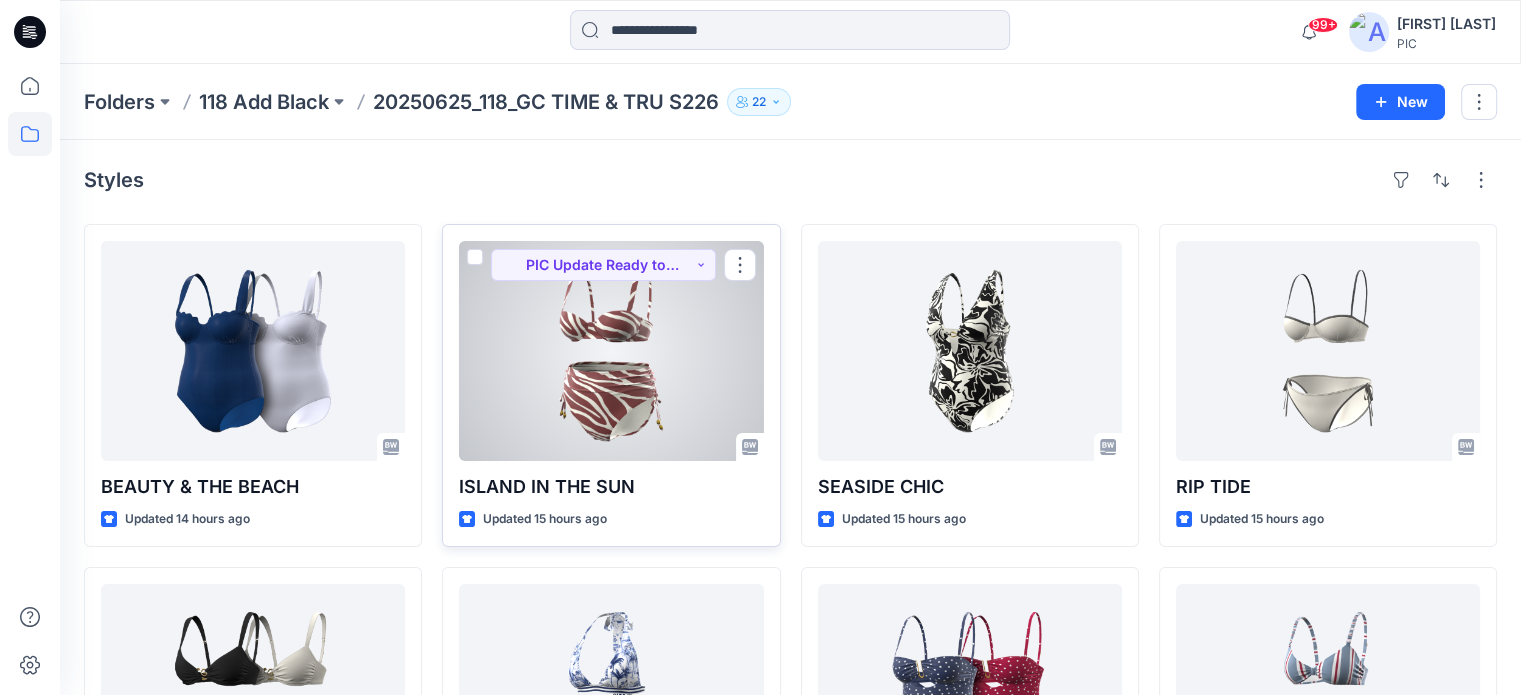 click on "ISLAND IN THE SUN Updated [TIME] ago PIC Update Ready to Review" at bounding box center (611, 385) 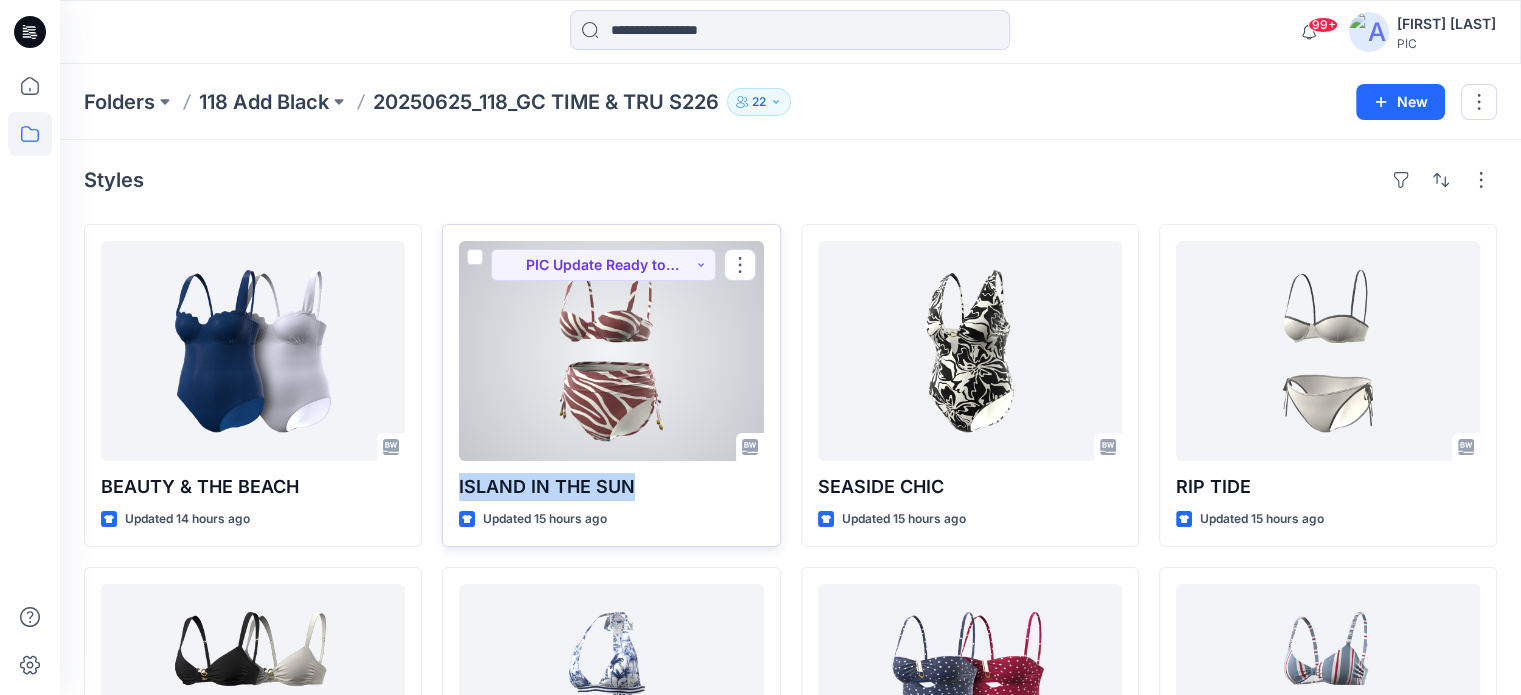 drag, startPoint x: 640, startPoint y: 479, endPoint x: 456, endPoint y: 475, distance: 184.04347 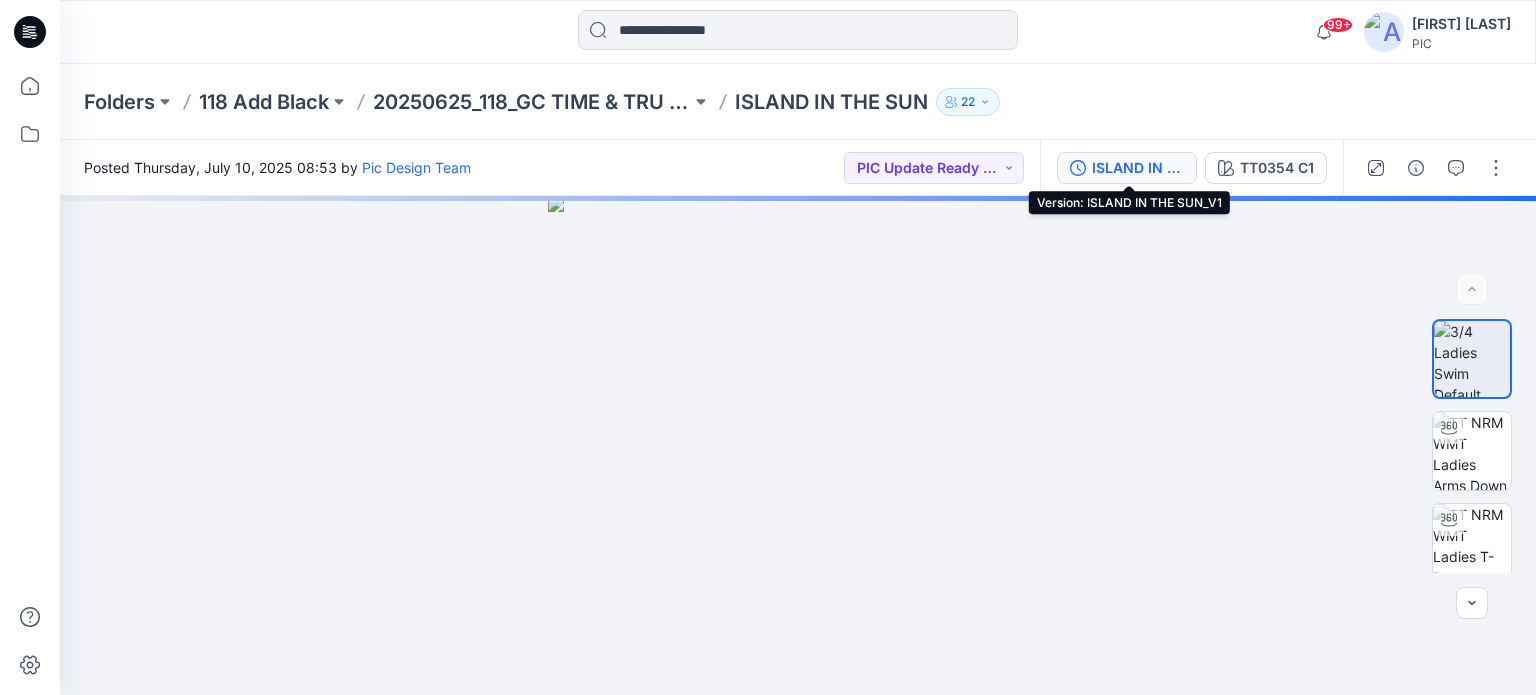 click on "ISLAND IN THE SUN_V1" at bounding box center [1138, 168] 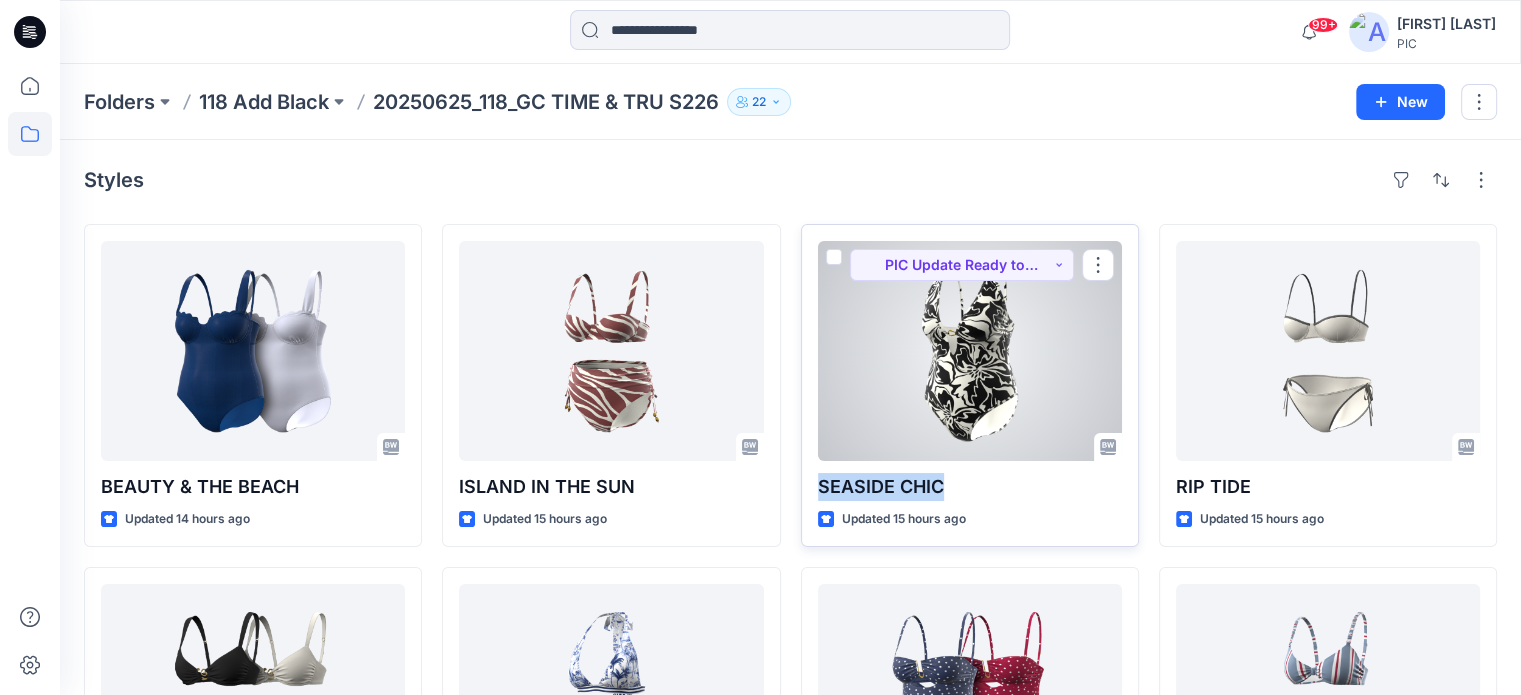 drag, startPoint x: 961, startPoint y: 493, endPoint x: 820, endPoint y: 490, distance: 141.0319 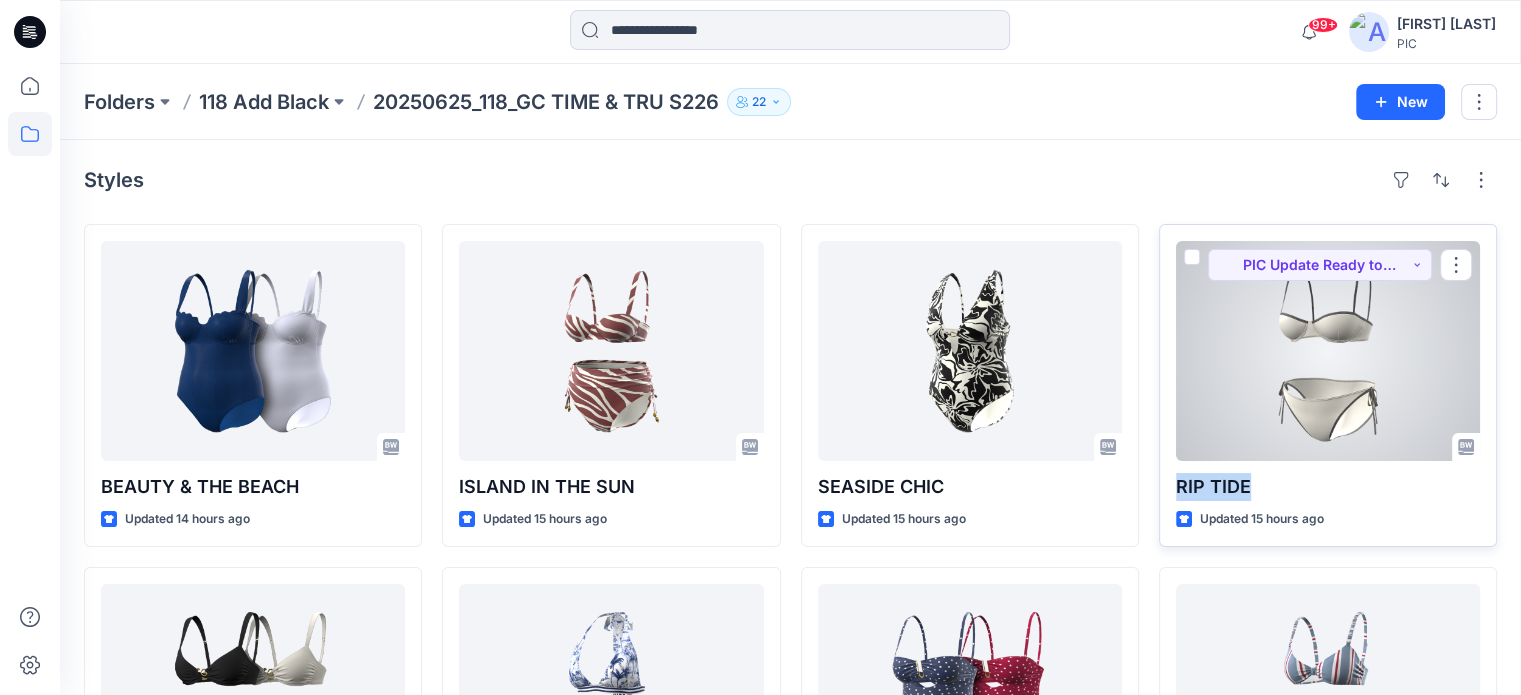 drag, startPoint x: 1251, startPoint y: 483, endPoint x: 1176, endPoint y: 487, distance: 75.10659 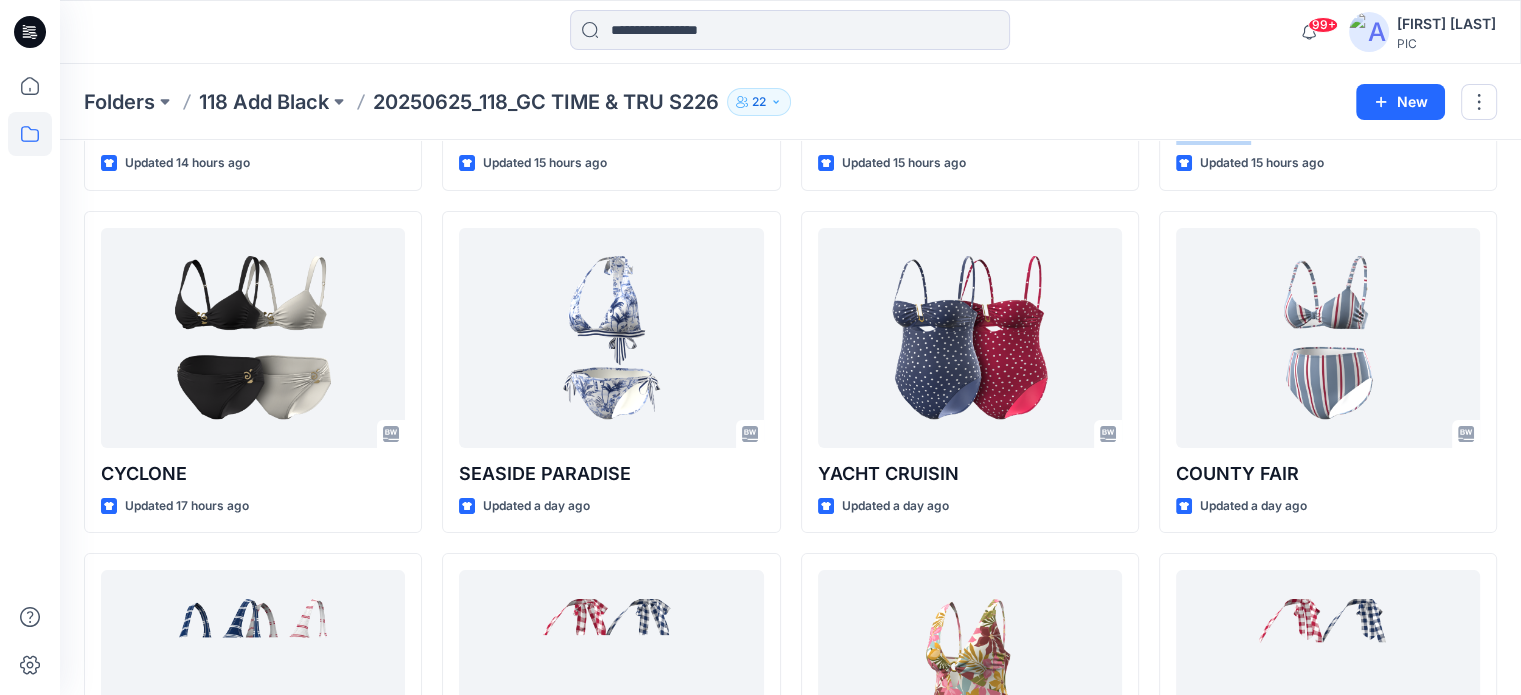 scroll, scrollTop: 359, scrollLeft: 0, axis: vertical 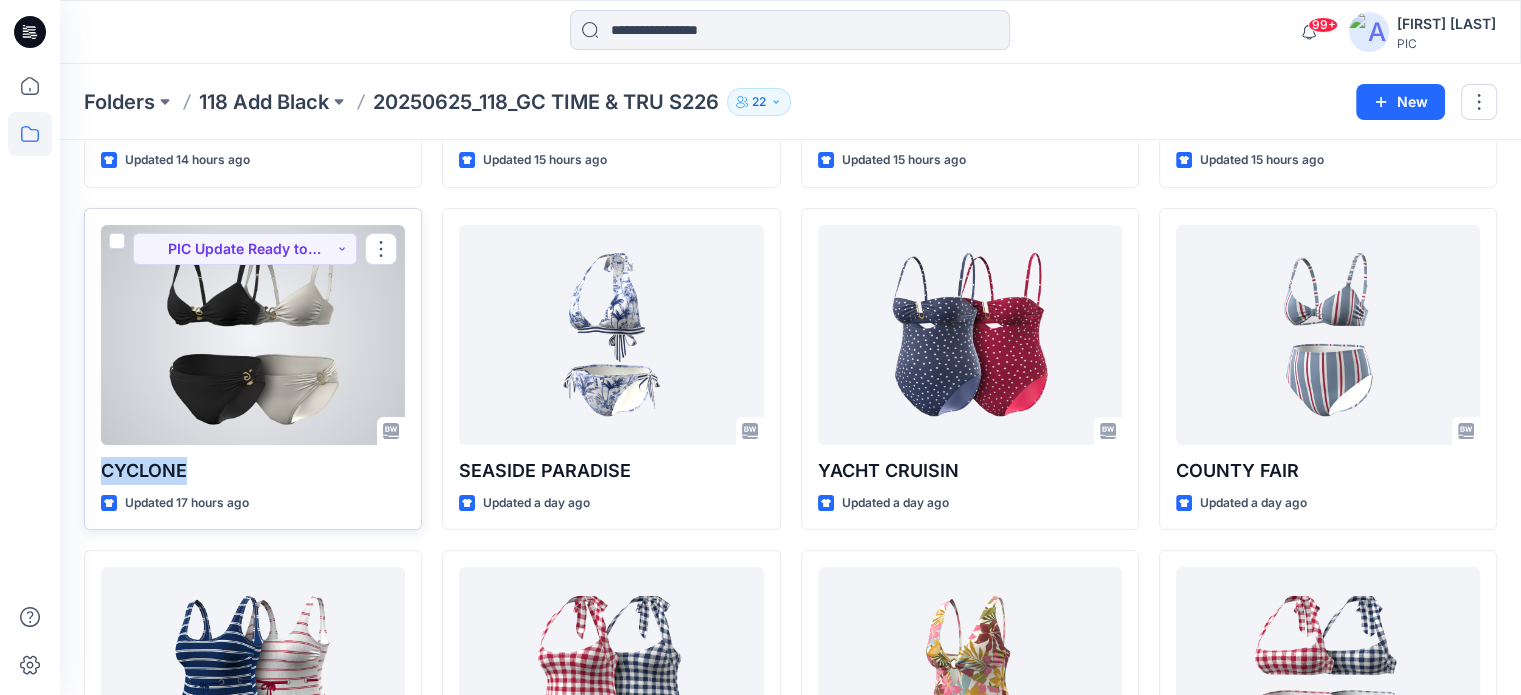 drag, startPoint x: 200, startPoint y: 465, endPoint x: 103, endPoint y: 461, distance: 97.082436 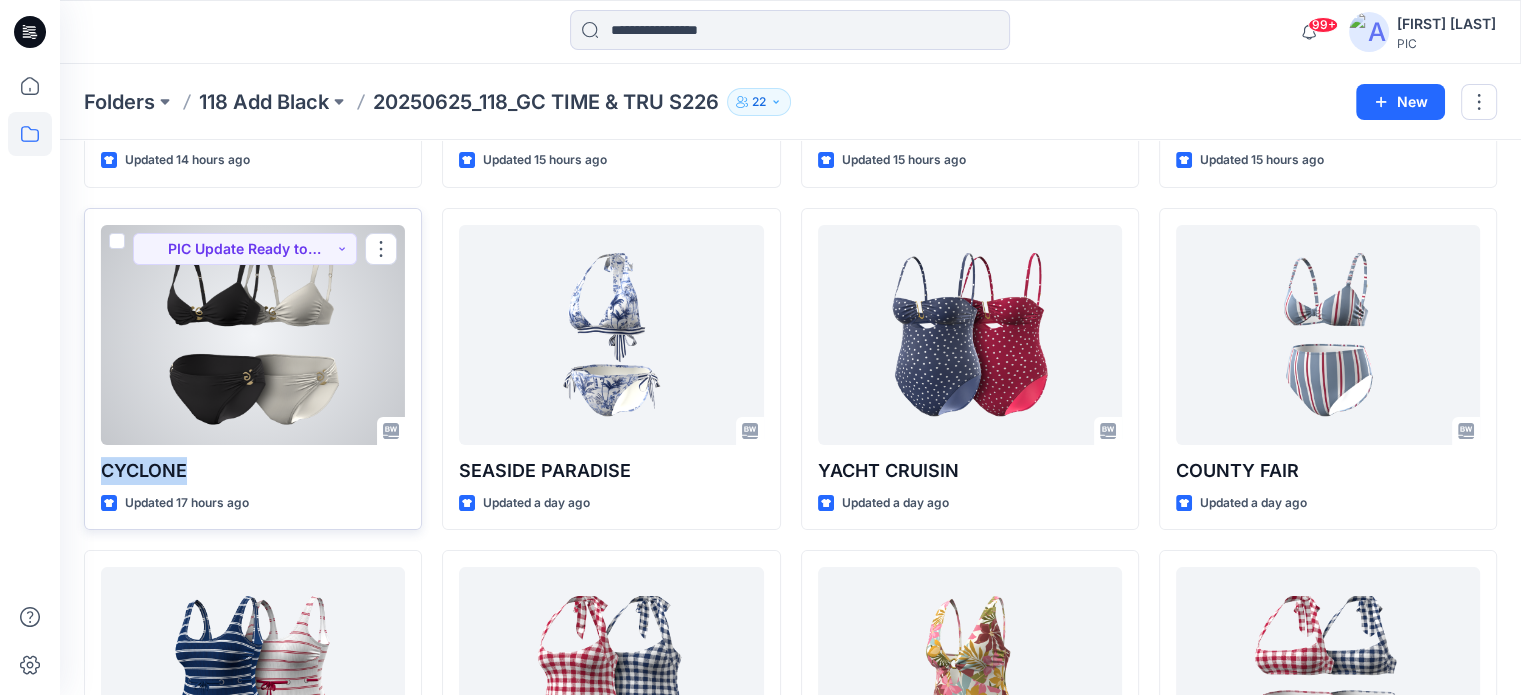 copy on "CYCLONE" 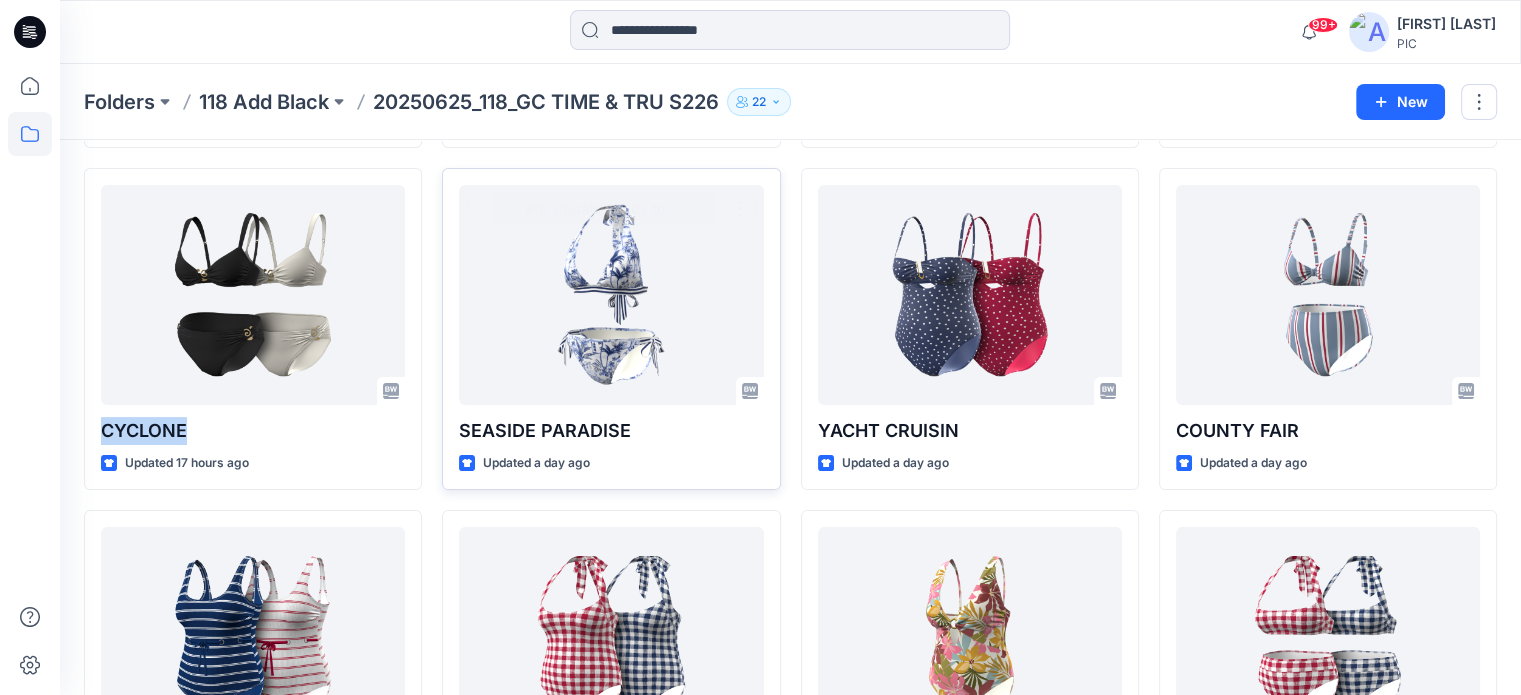scroll, scrollTop: 409, scrollLeft: 0, axis: vertical 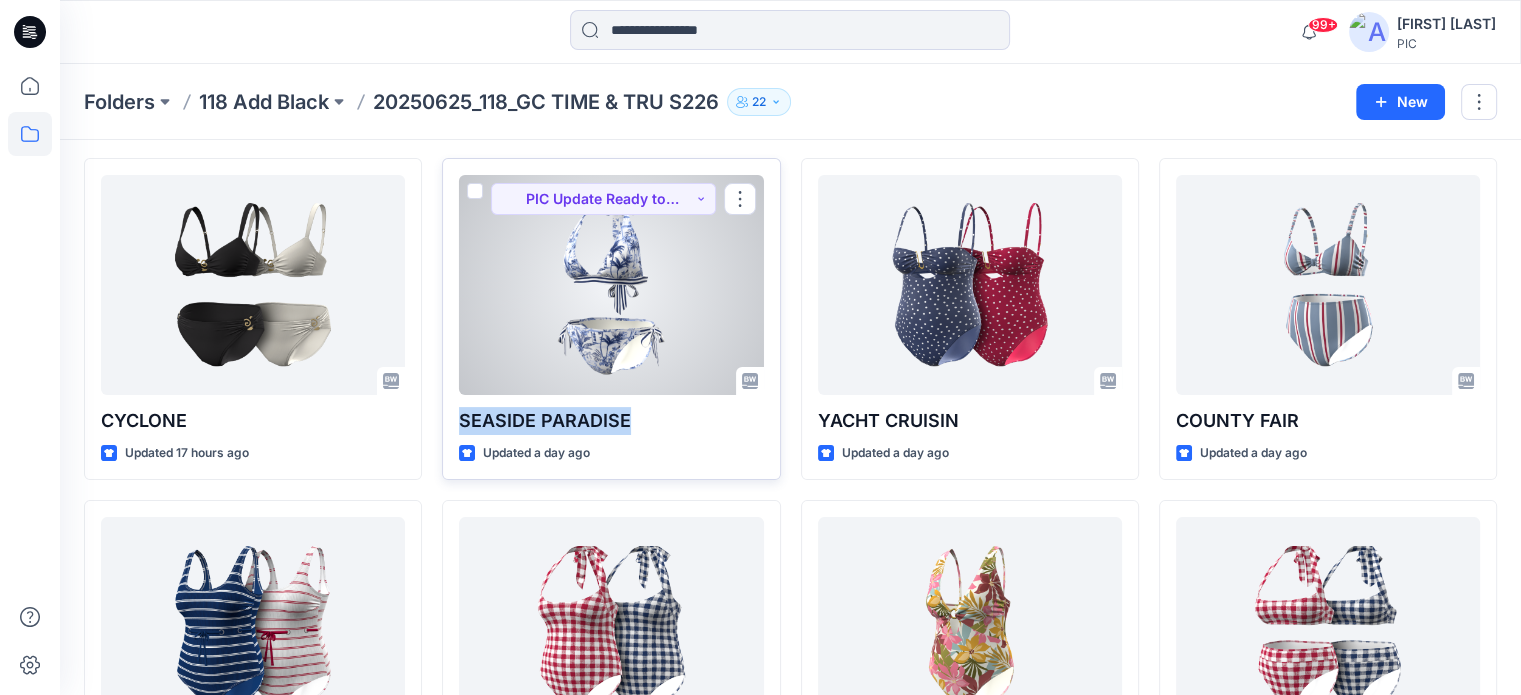 drag, startPoint x: 644, startPoint y: 410, endPoint x: 459, endPoint y: 416, distance: 185.09727 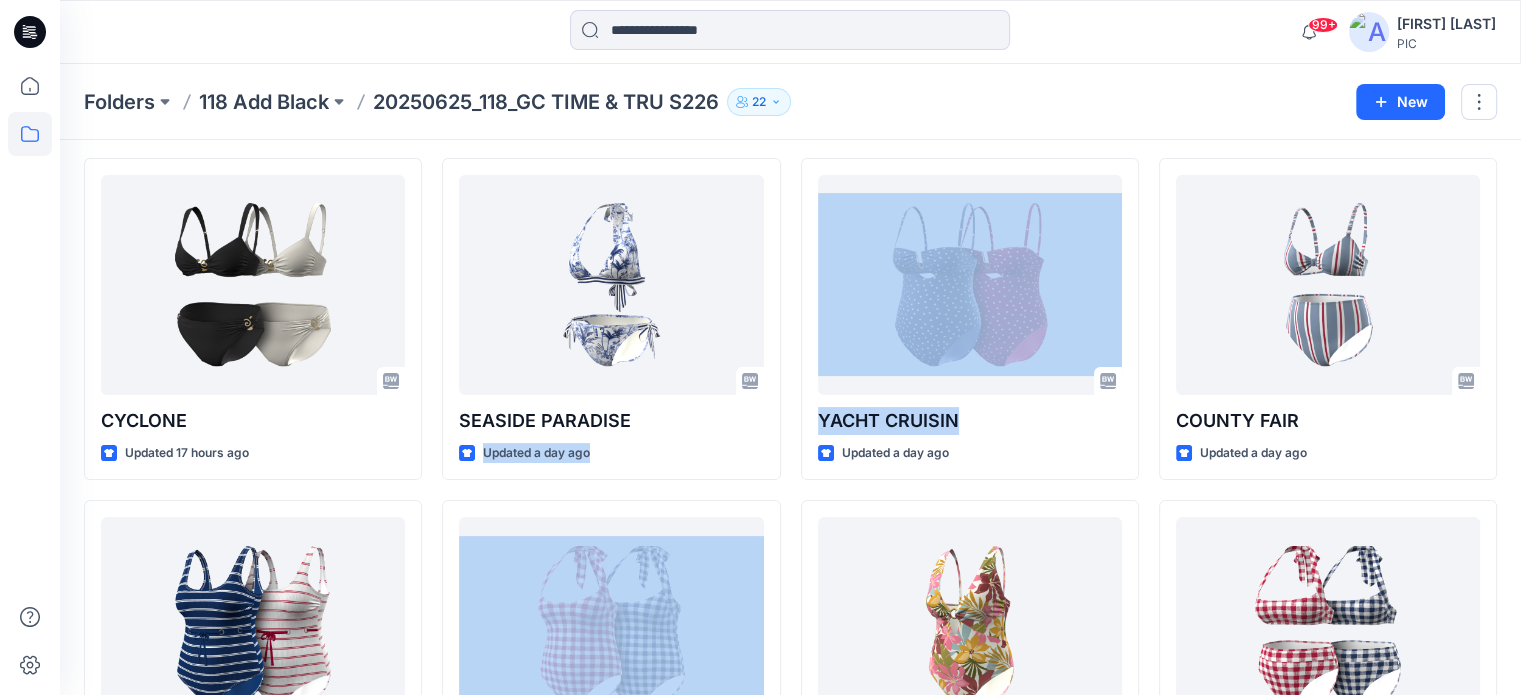 drag, startPoint x: 968, startPoint y: 412, endPoint x: 787, endPoint y: 409, distance: 181.02486 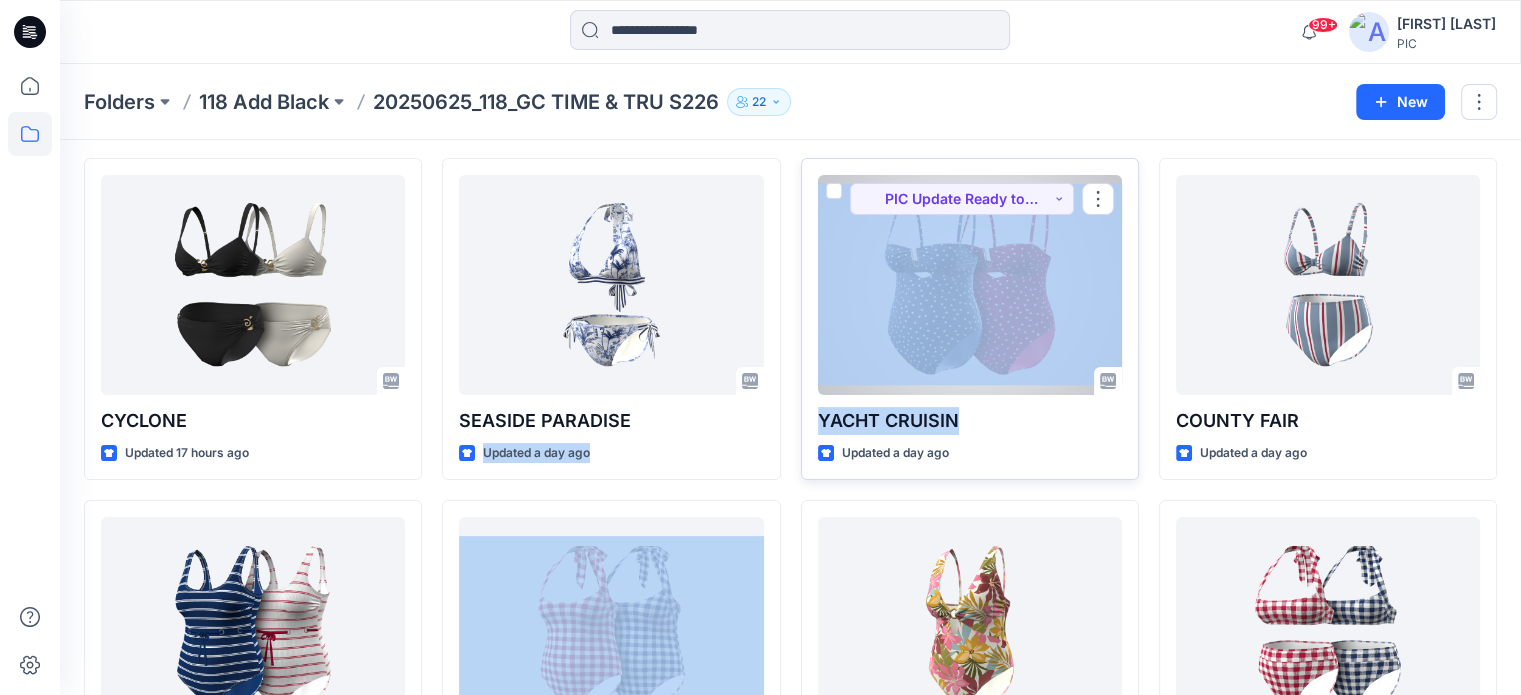click on "YACHT CRUISIN" at bounding box center (970, 421) 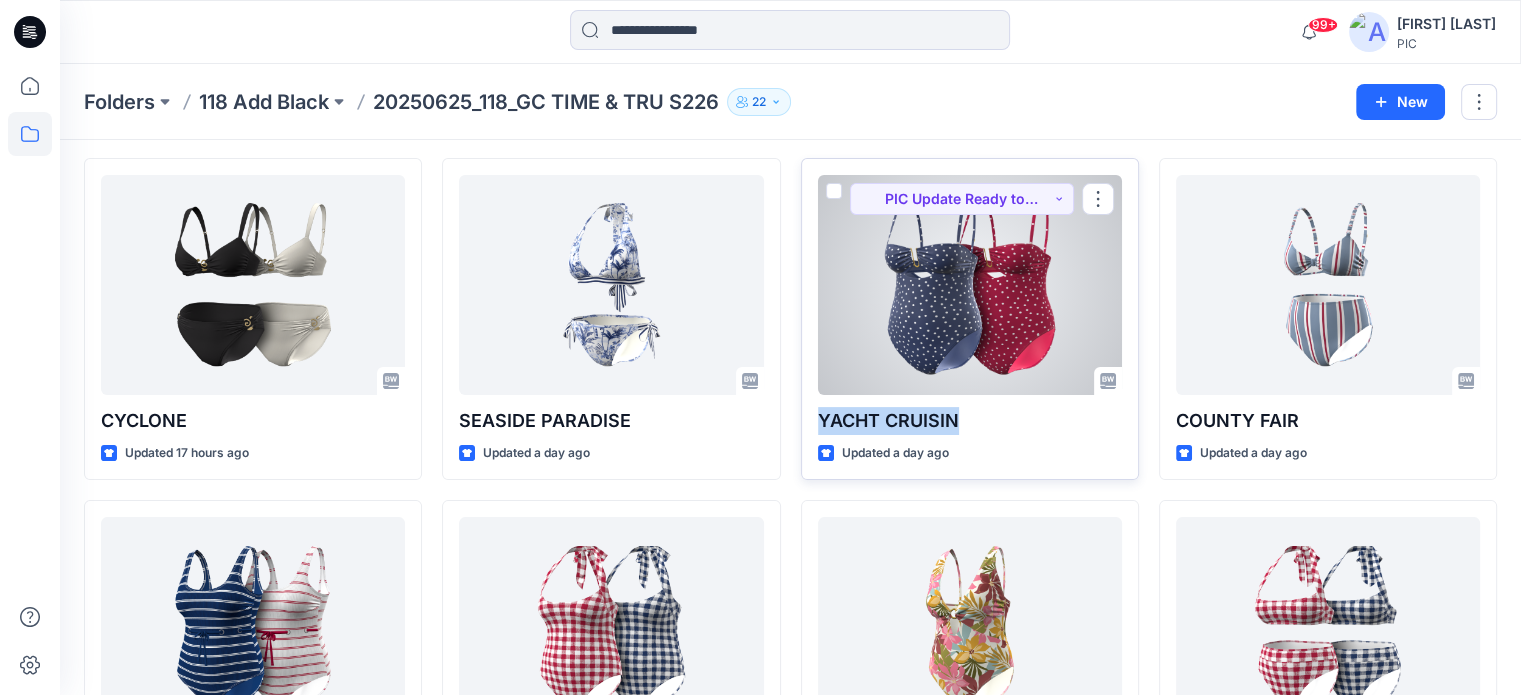 drag, startPoint x: 969, startPoint y: 412, endPoint x: 808, endPoint y: 407, distance: 161.07762 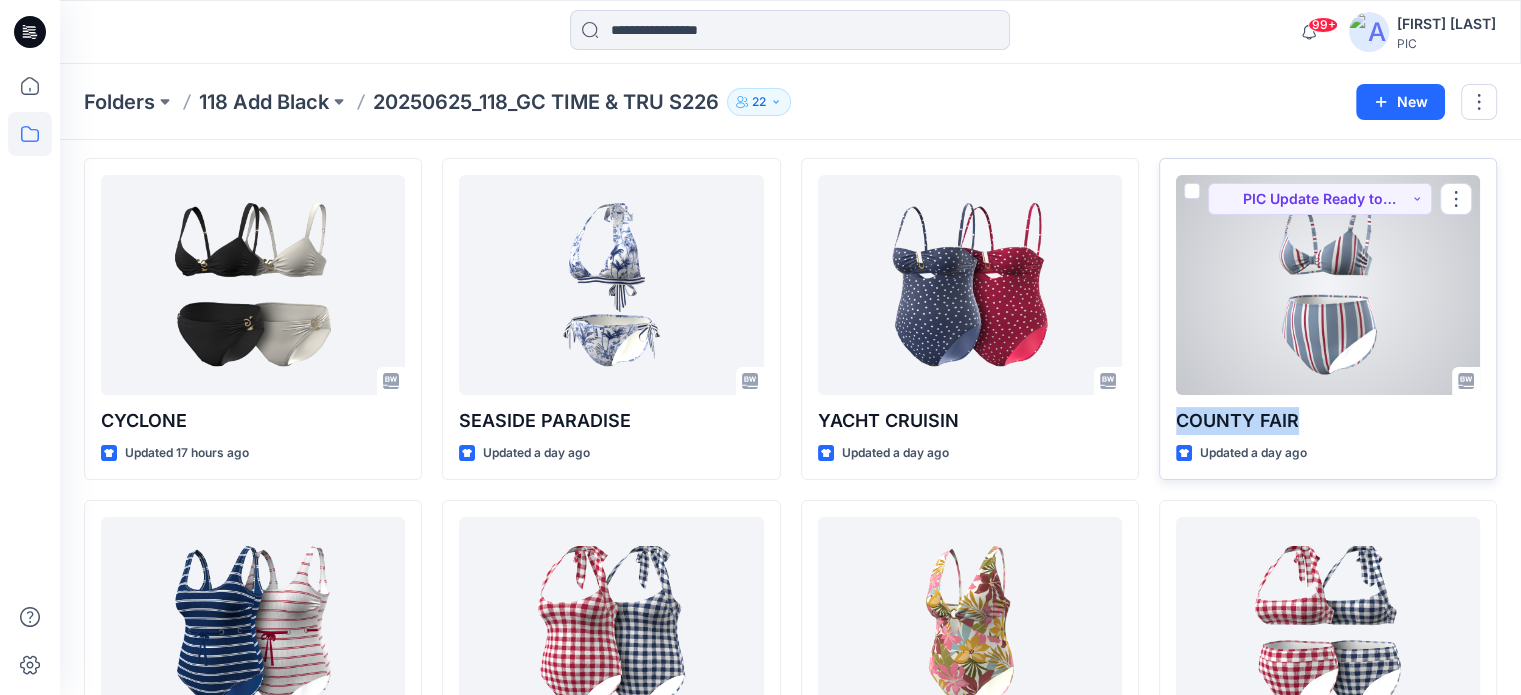 drag, startPoint x: 1296, startPoint y: 417, endPoint x: 1176, endPoint y: 407, distance: 120.41595 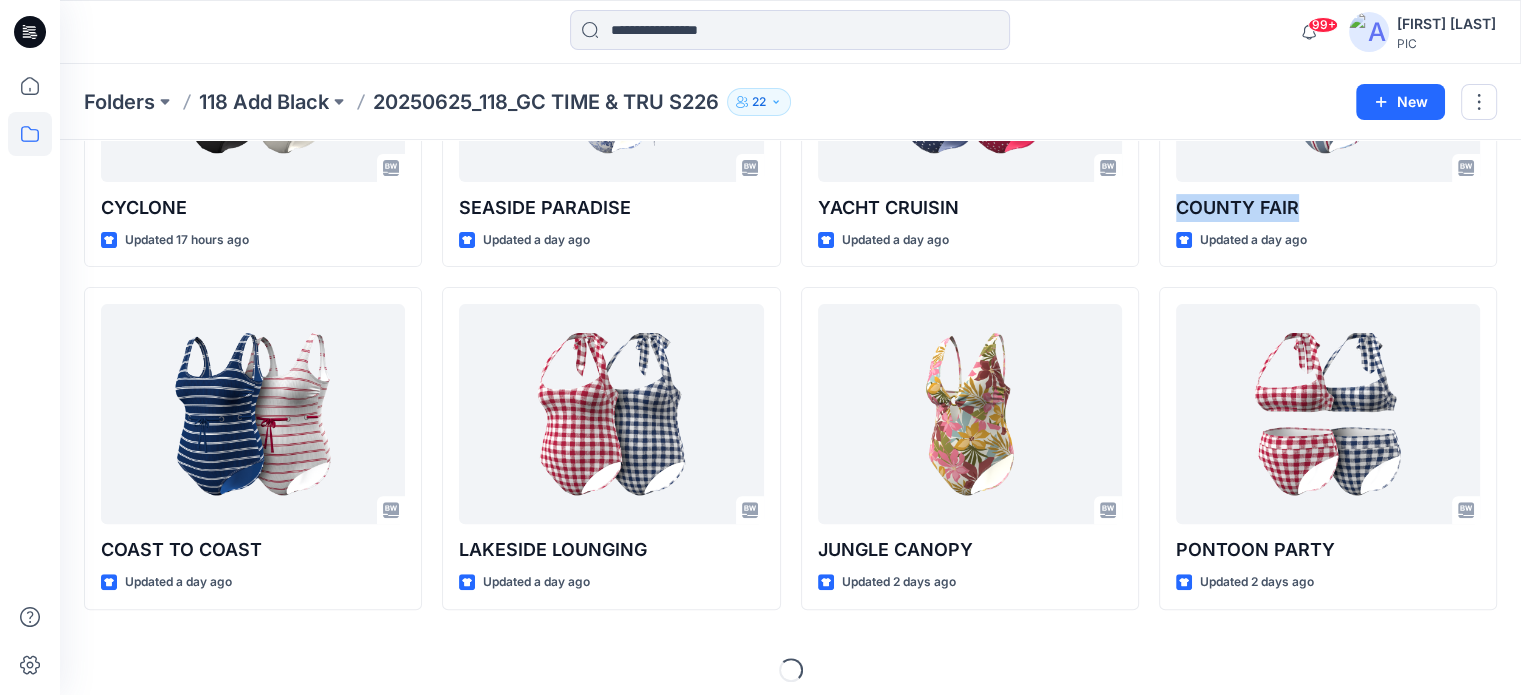 scroll, scrollTop: 631, scrollLeft: 0, axis: vertical 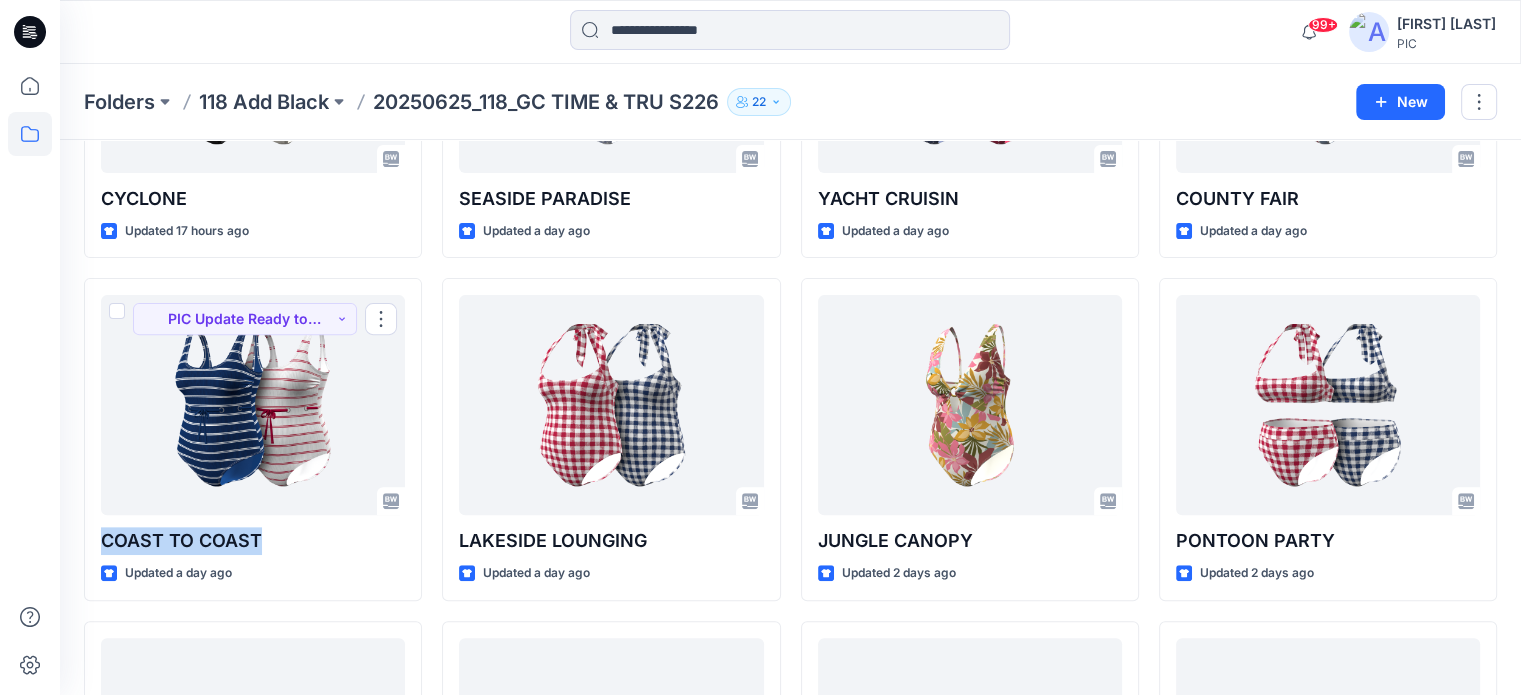drag, startPoint x: 273, startPoint y: 543, endPoint x: 80, endPoint y: 525, distance: 193.83755 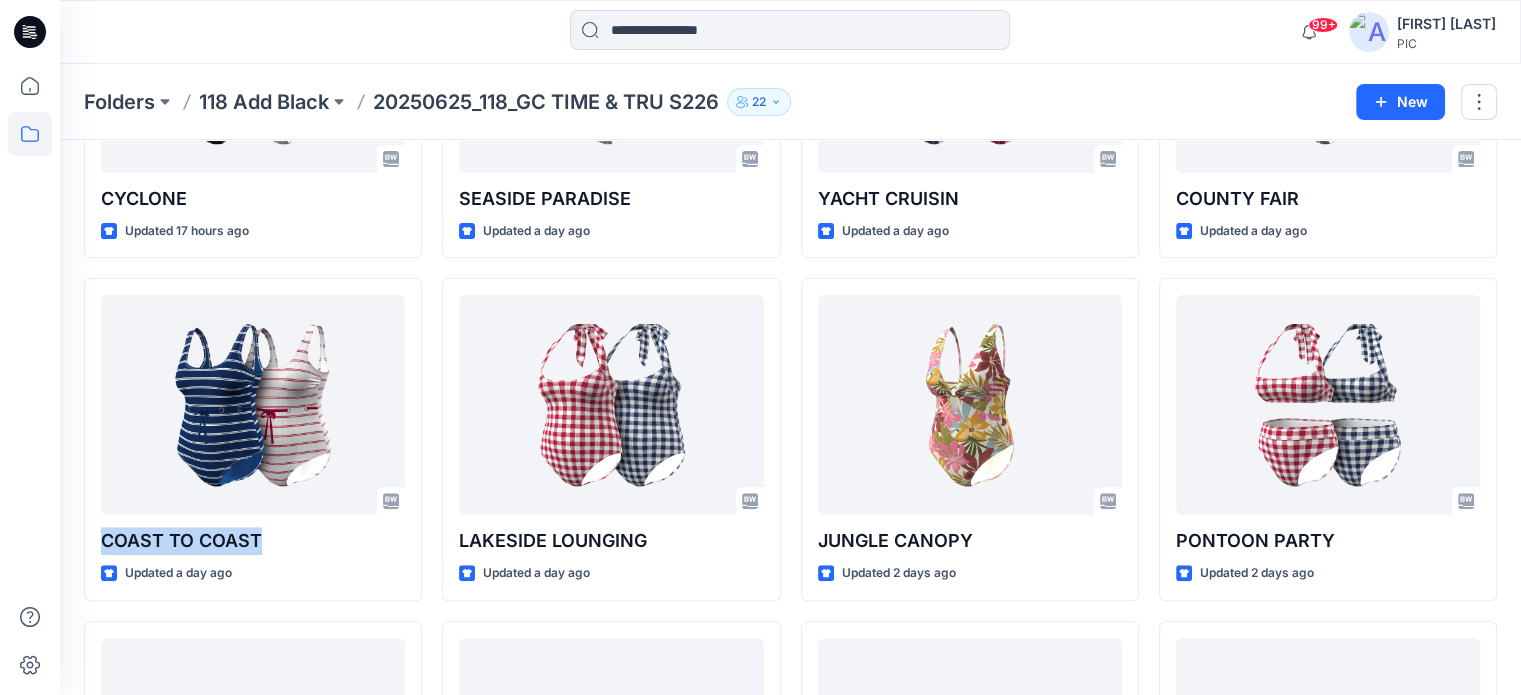 copy on "COAST TO COAST" 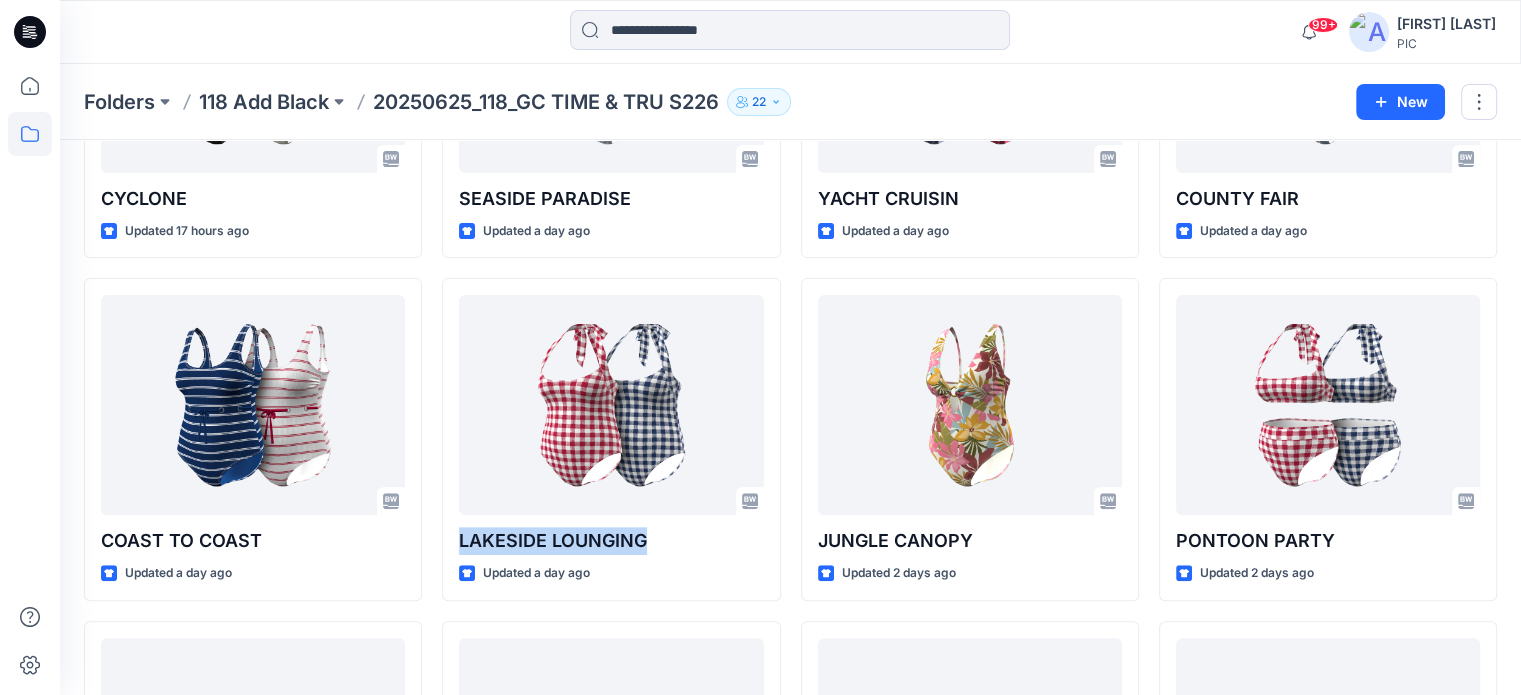drag, startPoint x: 663, startPoint y: 547, endPoint x: 440, endPoint y: 543, distance: 223.03587 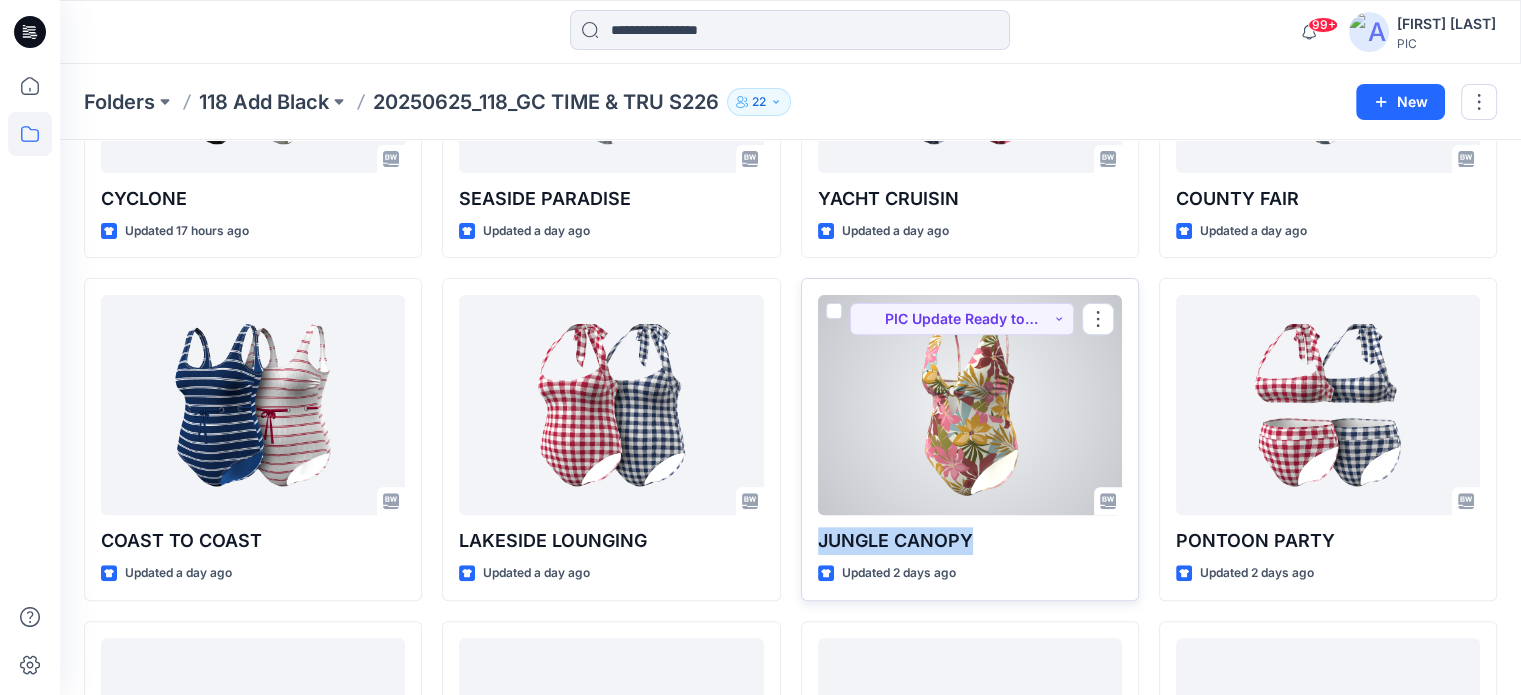 drag, startPoint x: 978, startPoint y: 536, endPoint x: 818, endPoint y: 533, distance: 160.02812 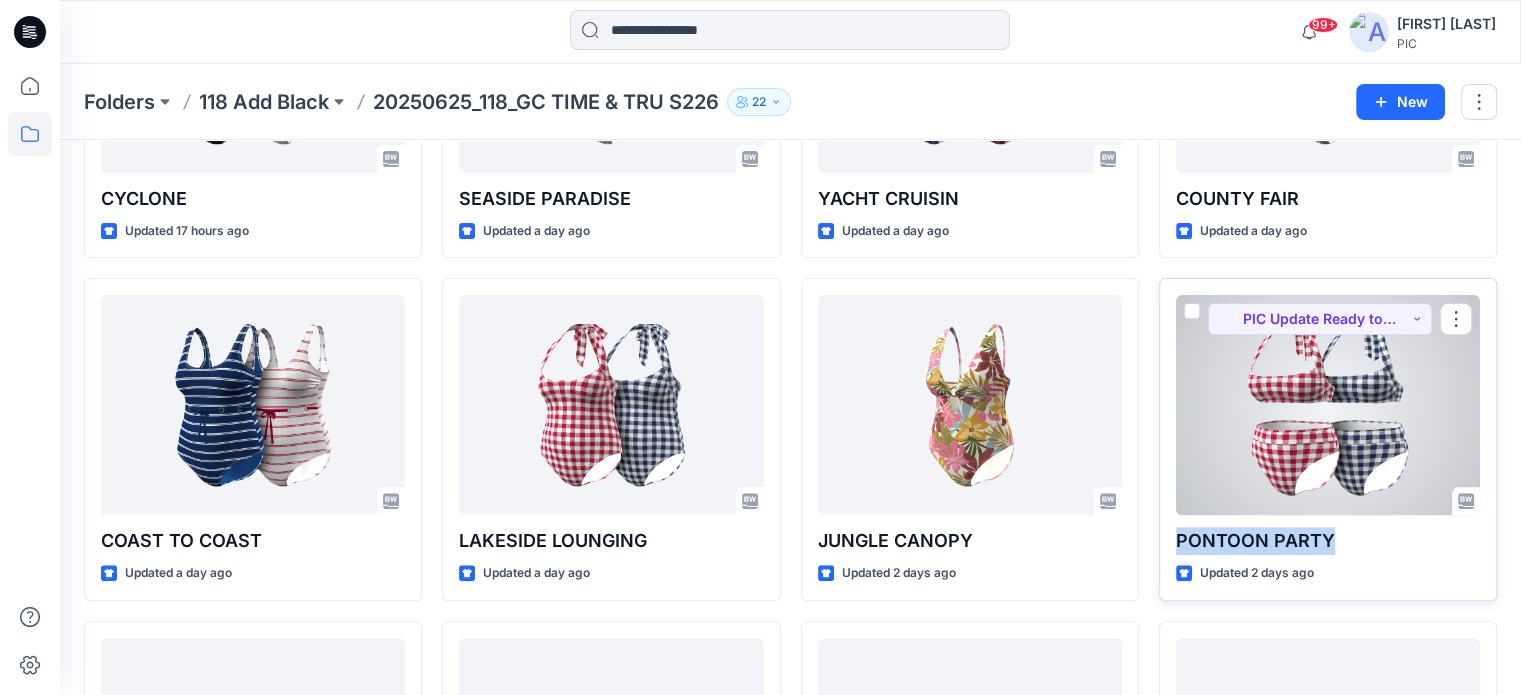 drag, startPoint x: 1333, startPoint y: 534, endPoint x: 1174, endPoint y: 527, distance: 159.154 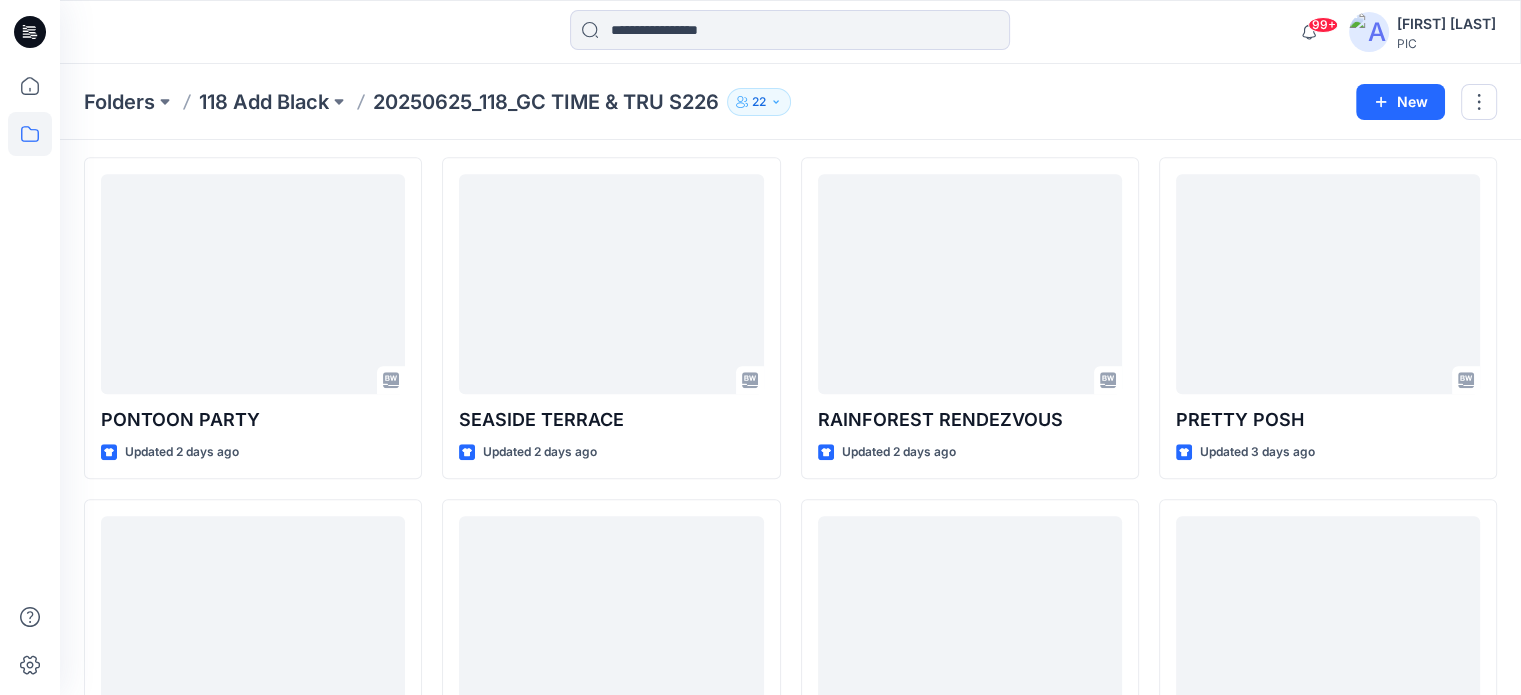 scroll, scrollTop: 1097, scrollLeft: 0, axis: vertical 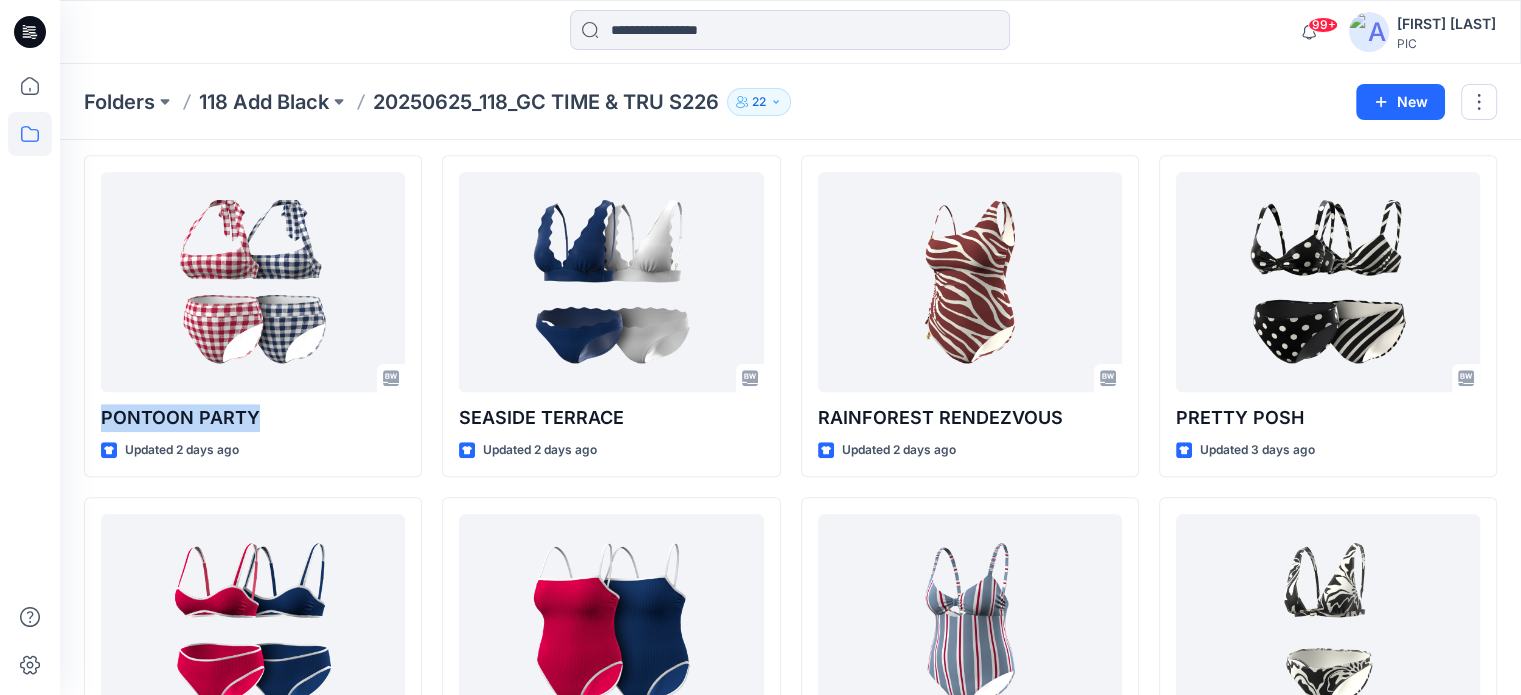 drag, startPoint x: 260, startPoint y: 423, endPoint x: 79, endPoint y: 409, distance: 181.54063 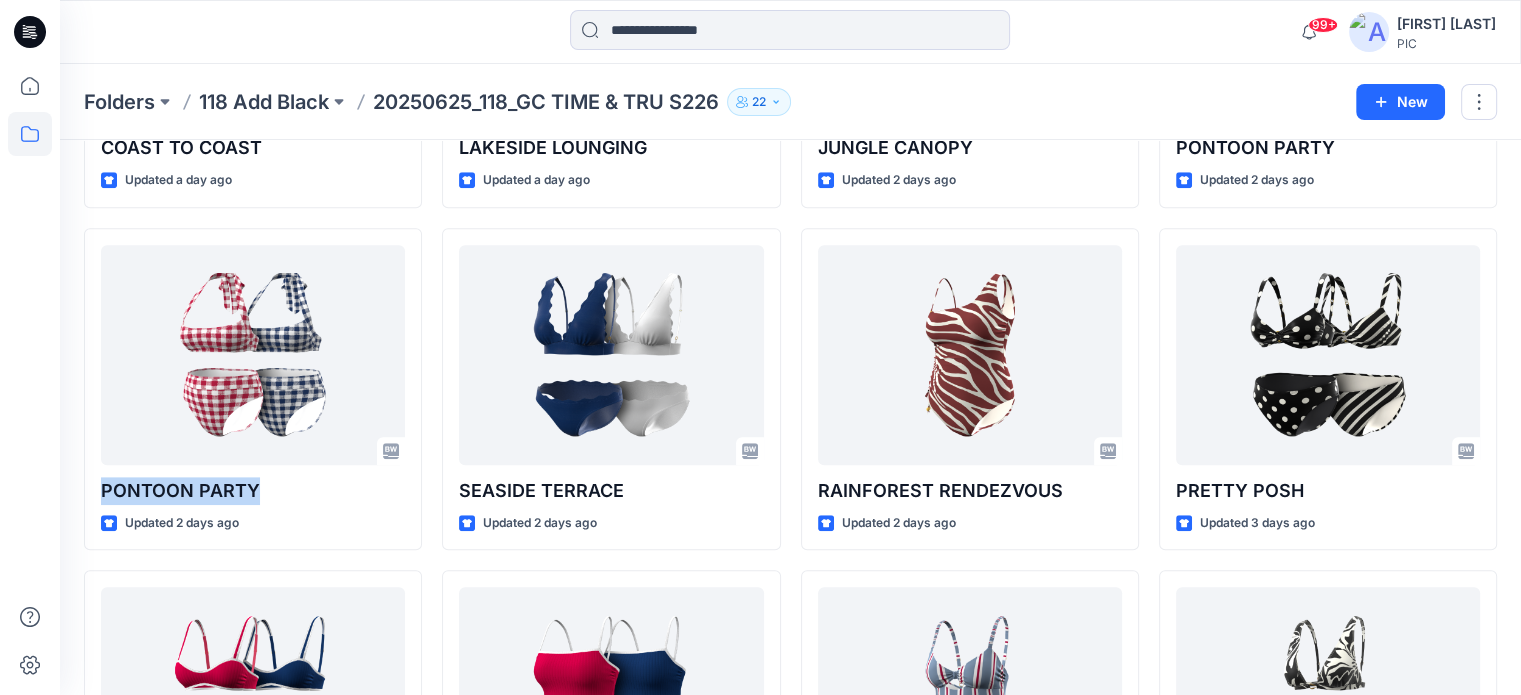 scroll, scrollTop: 1027, scrollLeft: 0, axis: vertical 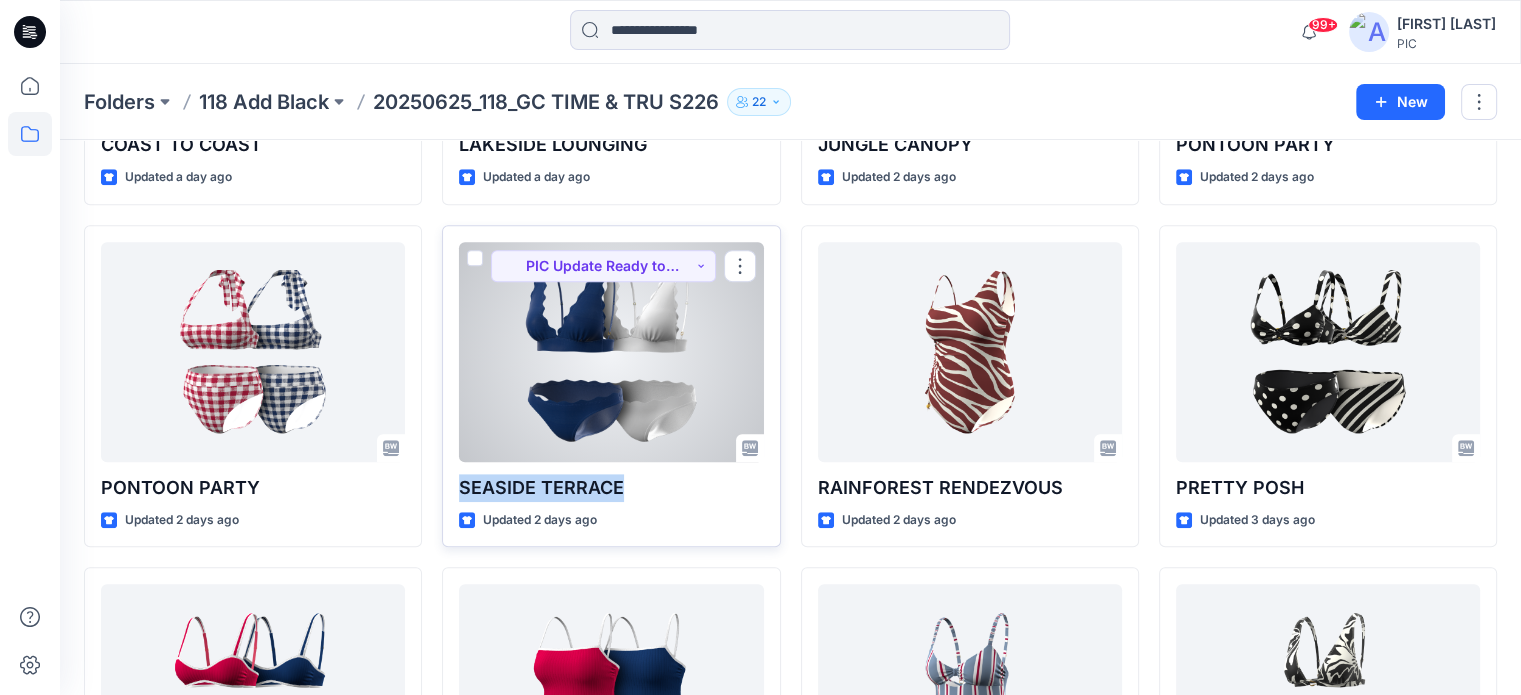 drag, startPoint x: 632, startPoint y: 486, endPoint x: 456, endPoint y: 489, distance: 176.02557 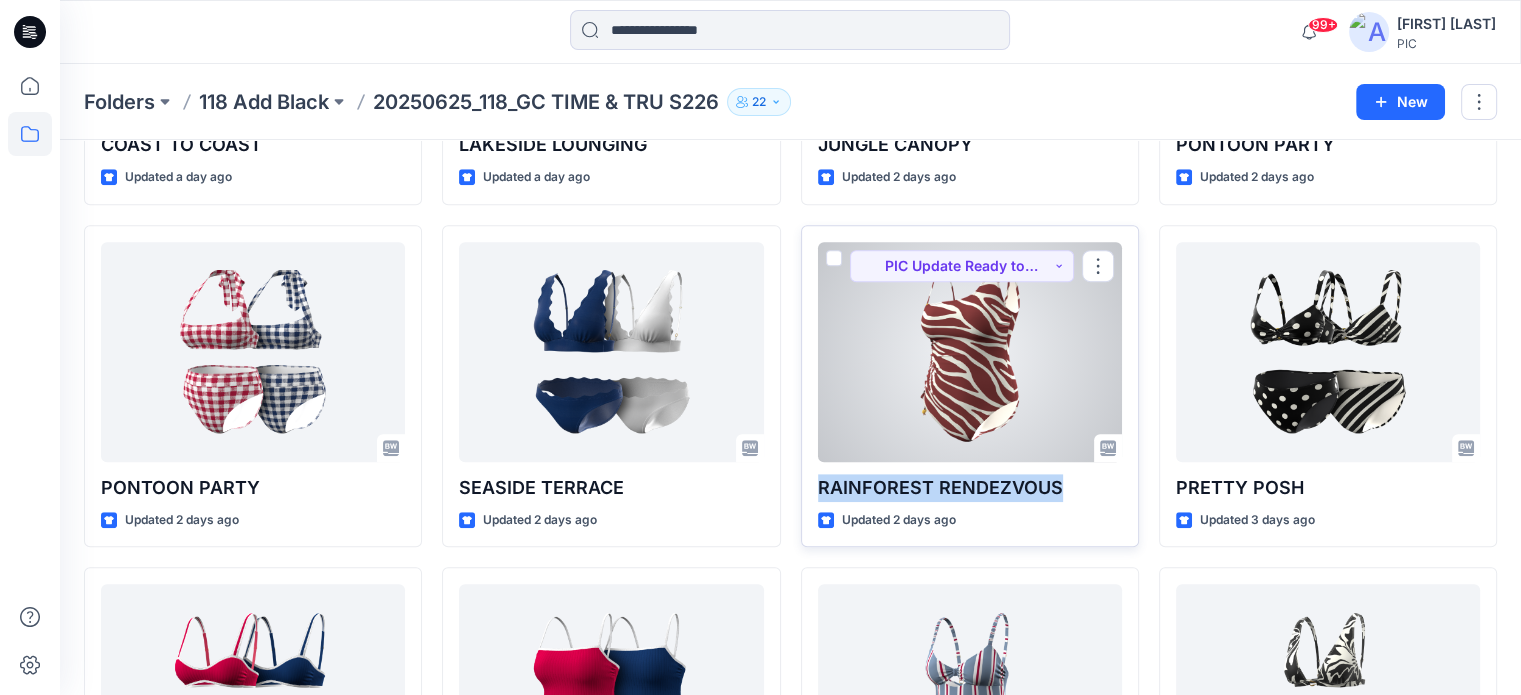 drag, startPoint x: 1082, startPoint y: 487, endPoint x: 813, endPoint y: 486, distance: 269.00186 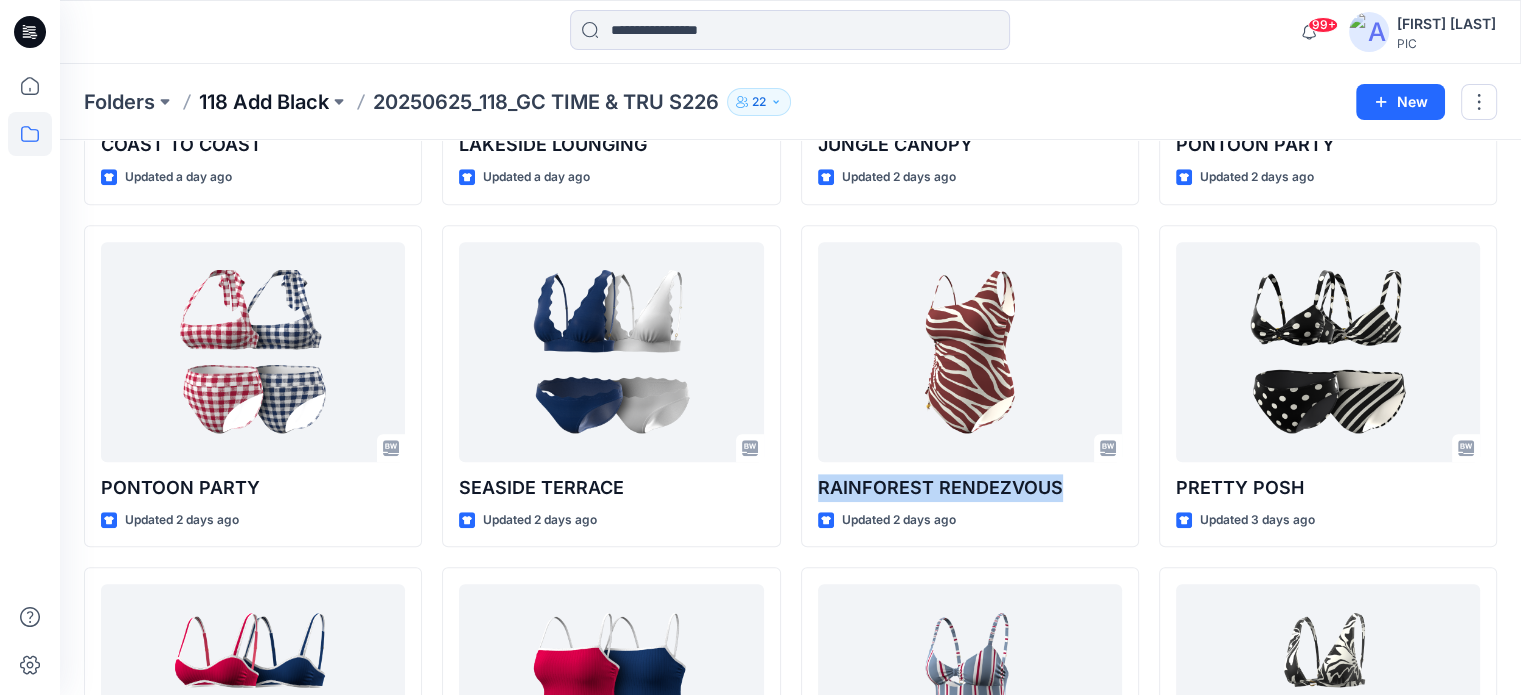 click on "118 Add Black" at bounding box center (264, 102) 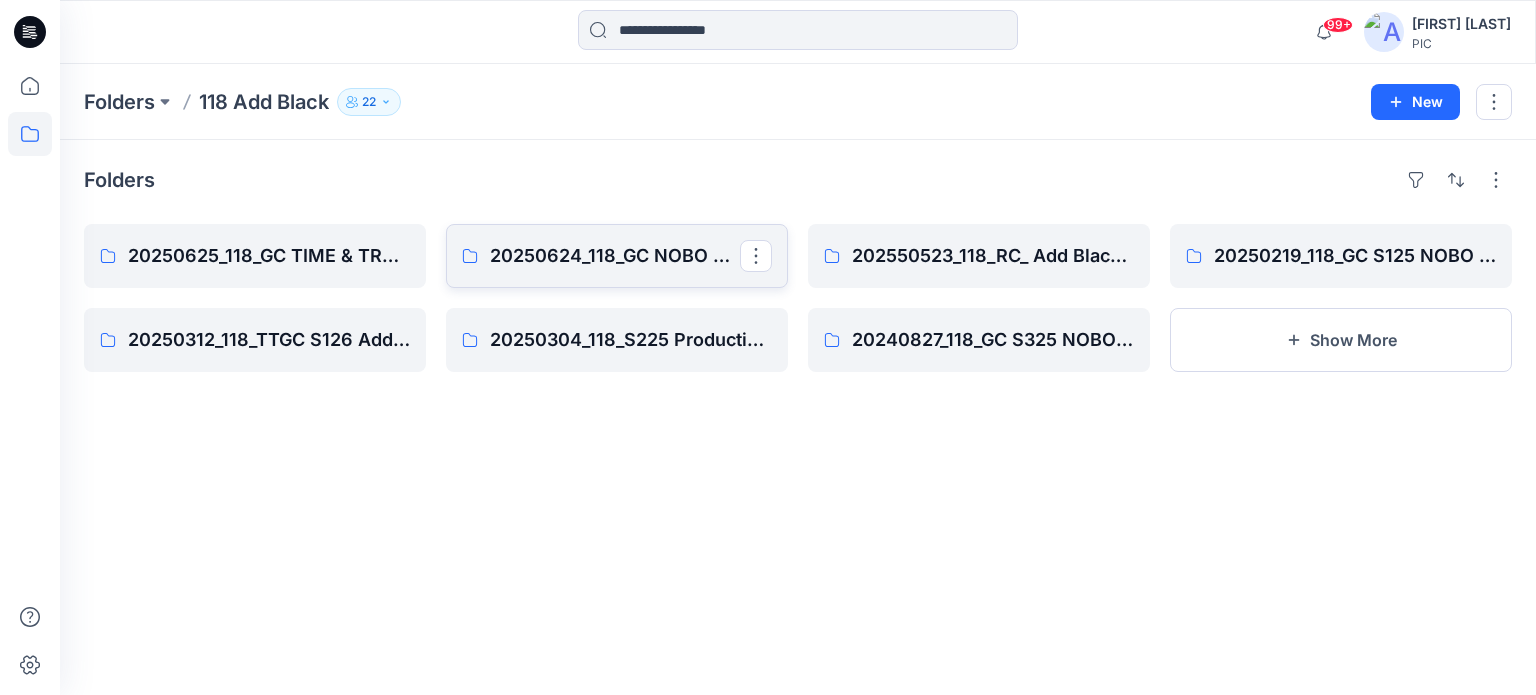 click on "20250624_118_GC NOBO S226" at bounding box center [615, 256] 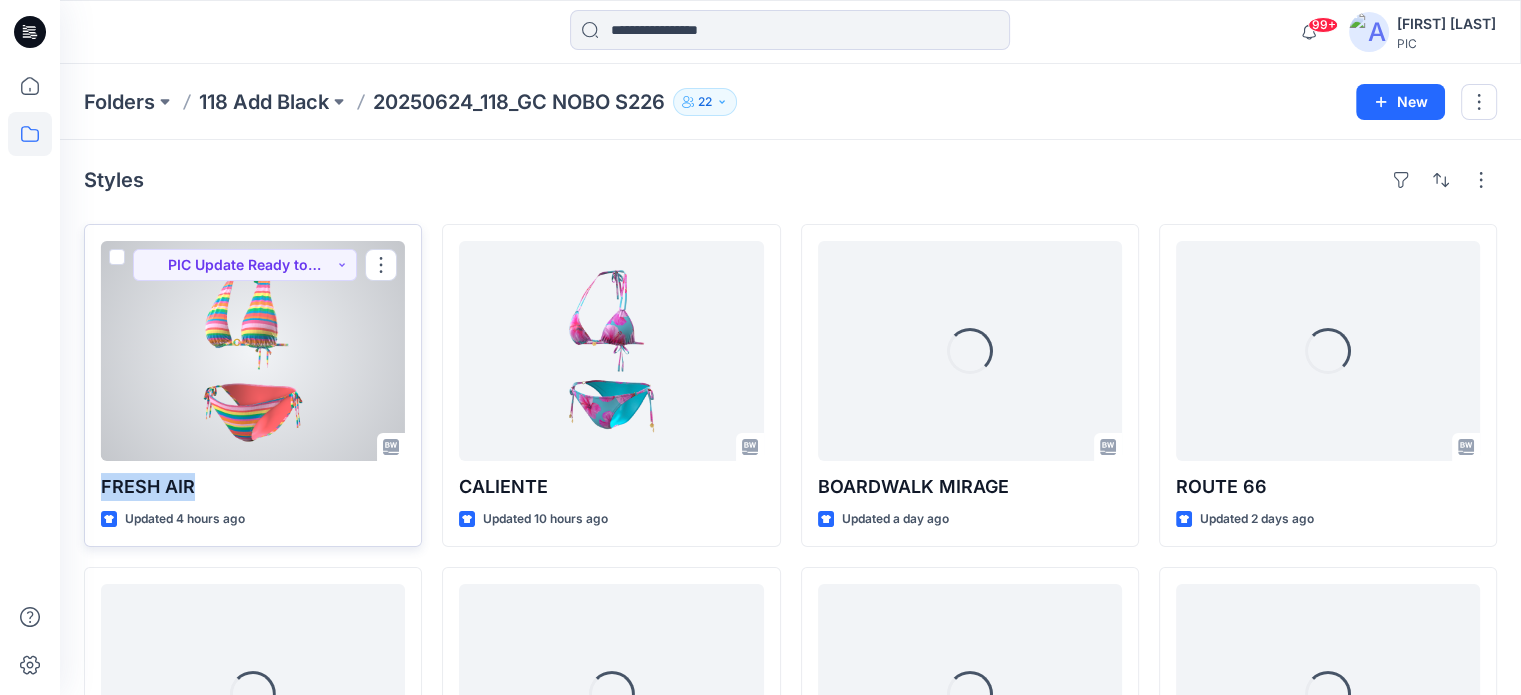 drag, startPoint x: 204, startPoint y: 479, endPoint x: 92, endPoint y: 479, distance: 112 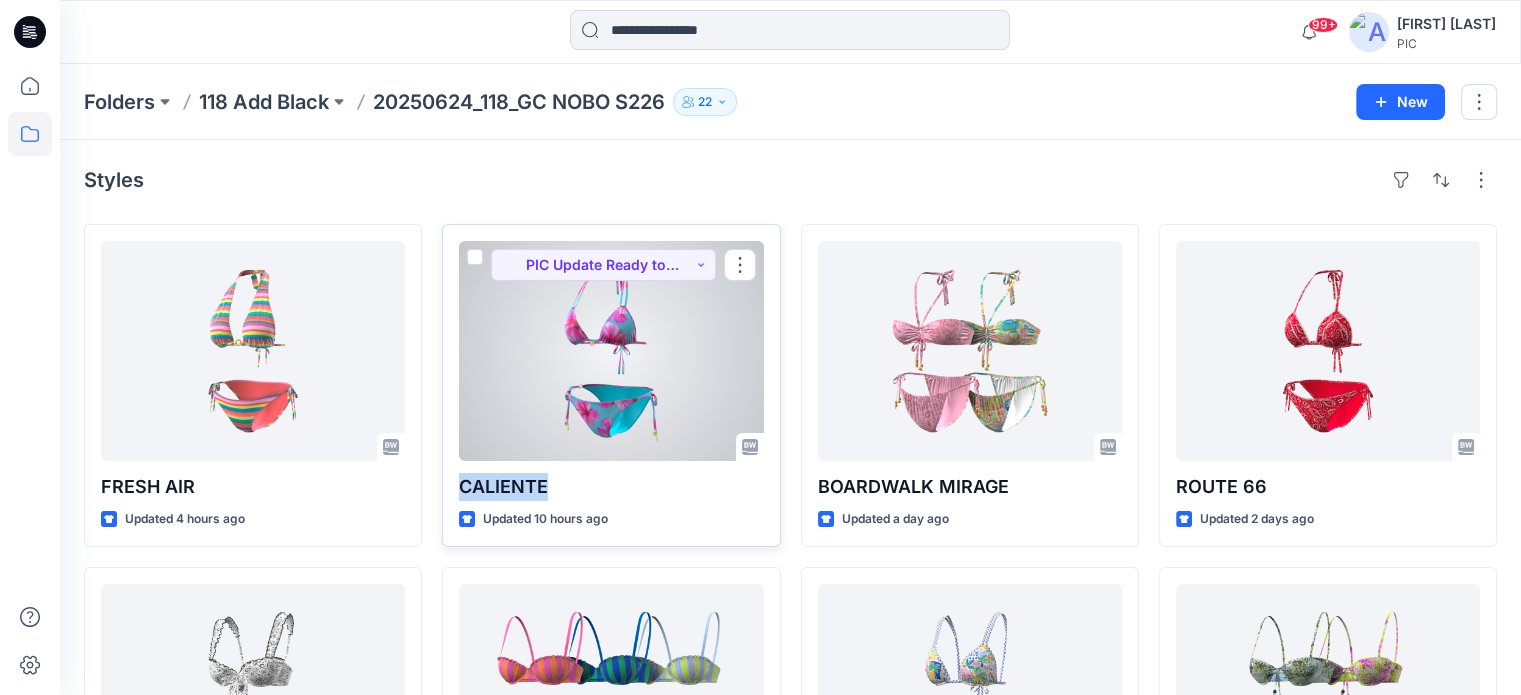 drag, startPoint x: 567, startPoint y: 479, endPoint x: 461, endPoint y: 466, distance: 106.7942 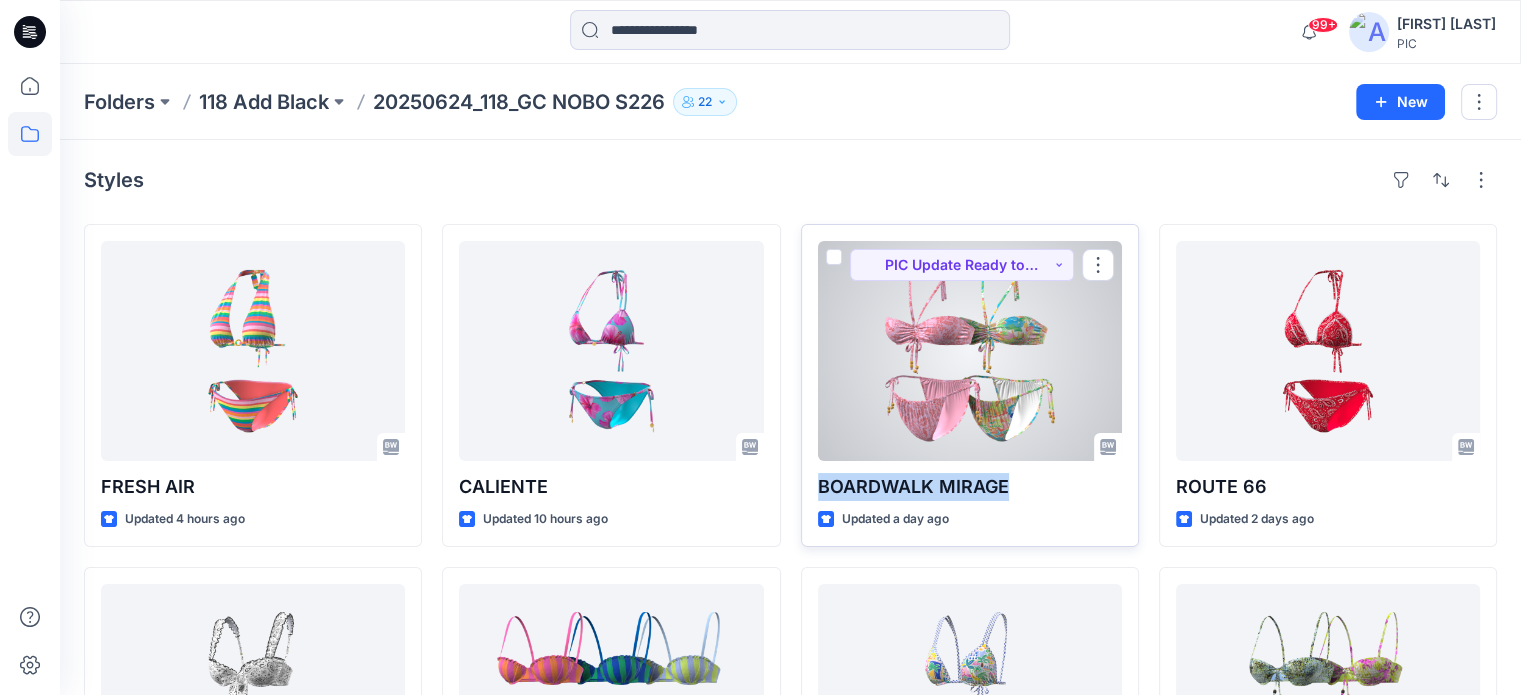 drag, startPoint x: 1010, startPoint y: 471, endPoint x: 806, endPoint y: 469, distance: 204.0098 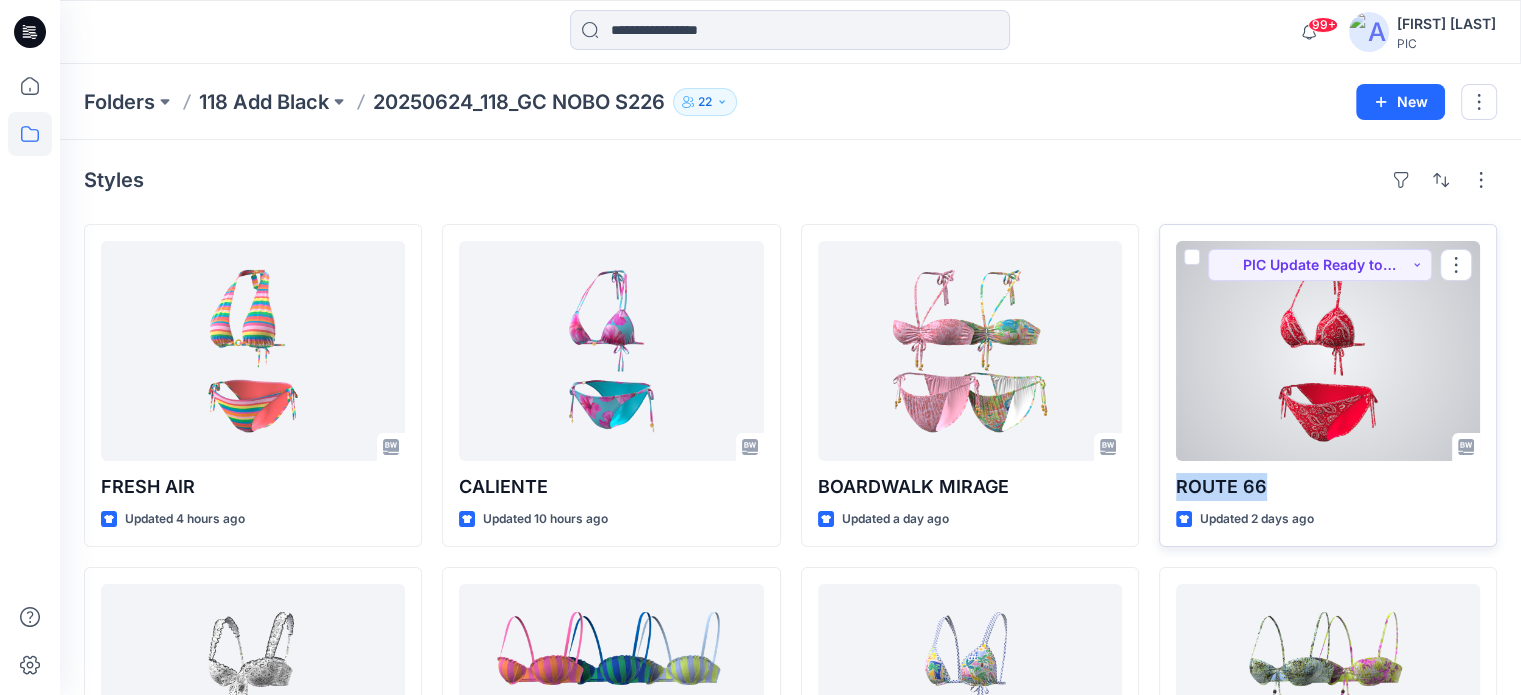 drag, startPoint x: 1270, startPoint y: 484, endPoint x: 1169, endPoint y: 480, distance: 101.07918 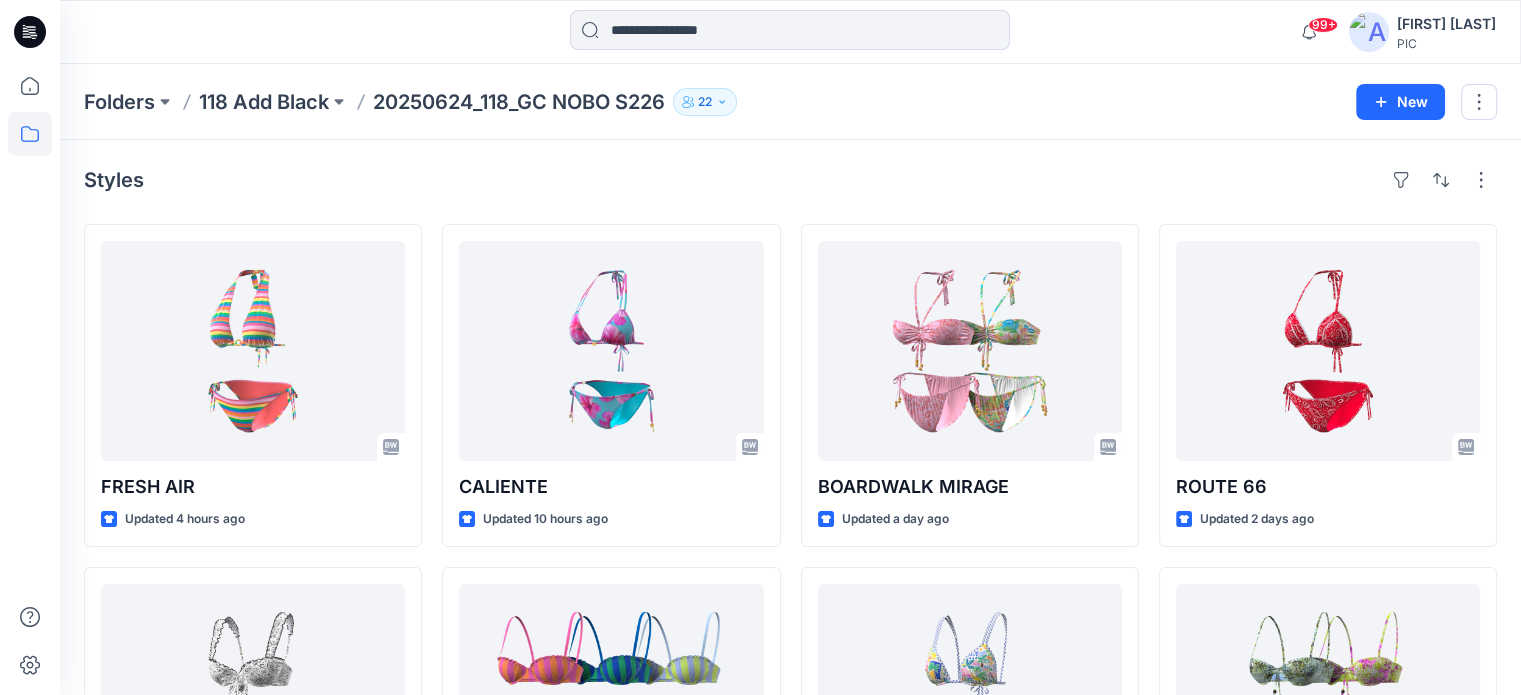 click on "Folders 118 Add Black [DATE]_[NUMBER]_GC NOBO S226 22 New" at bounding box center (790, 102) 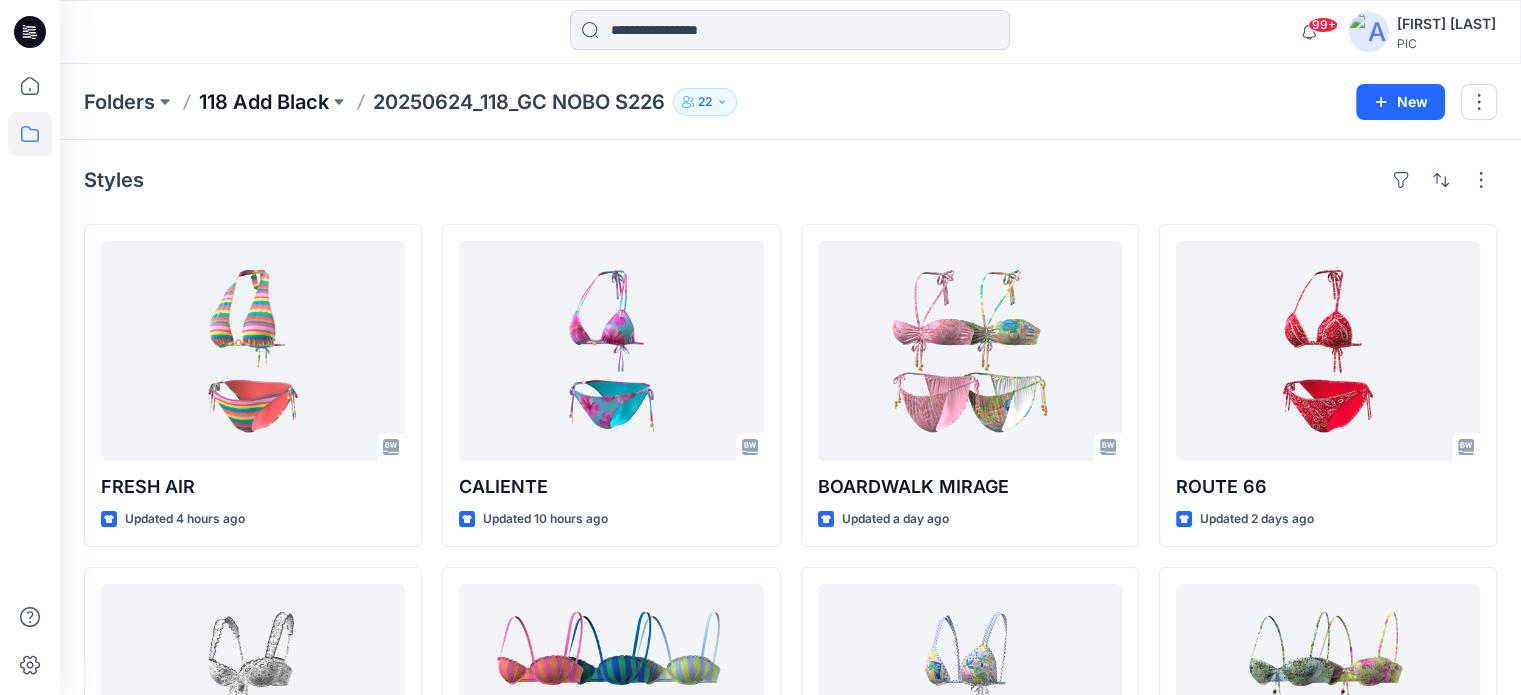 click on "118 Add Black" at bounding box center [264, 102] 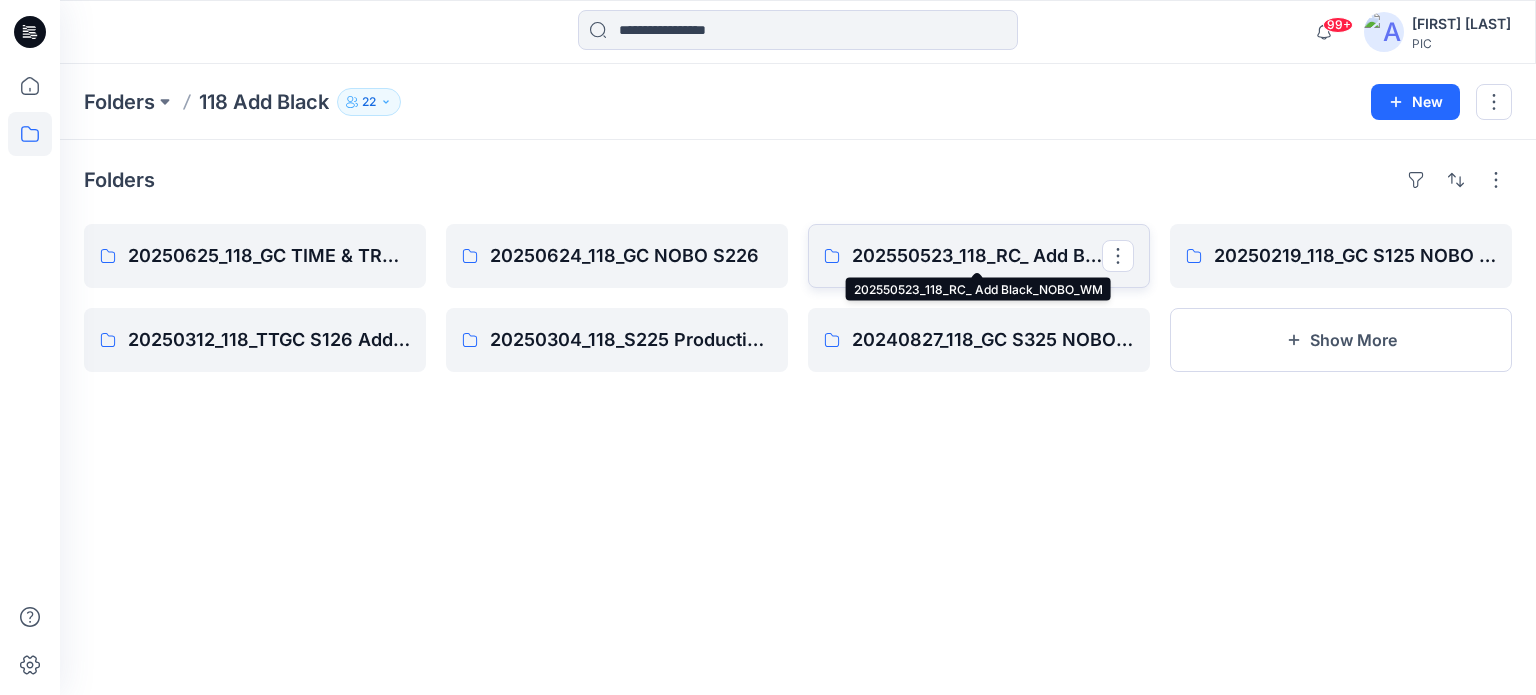 click on "202550523_118_RC_ Add Black_NOBO_WM" at bounding box center [977, 256] 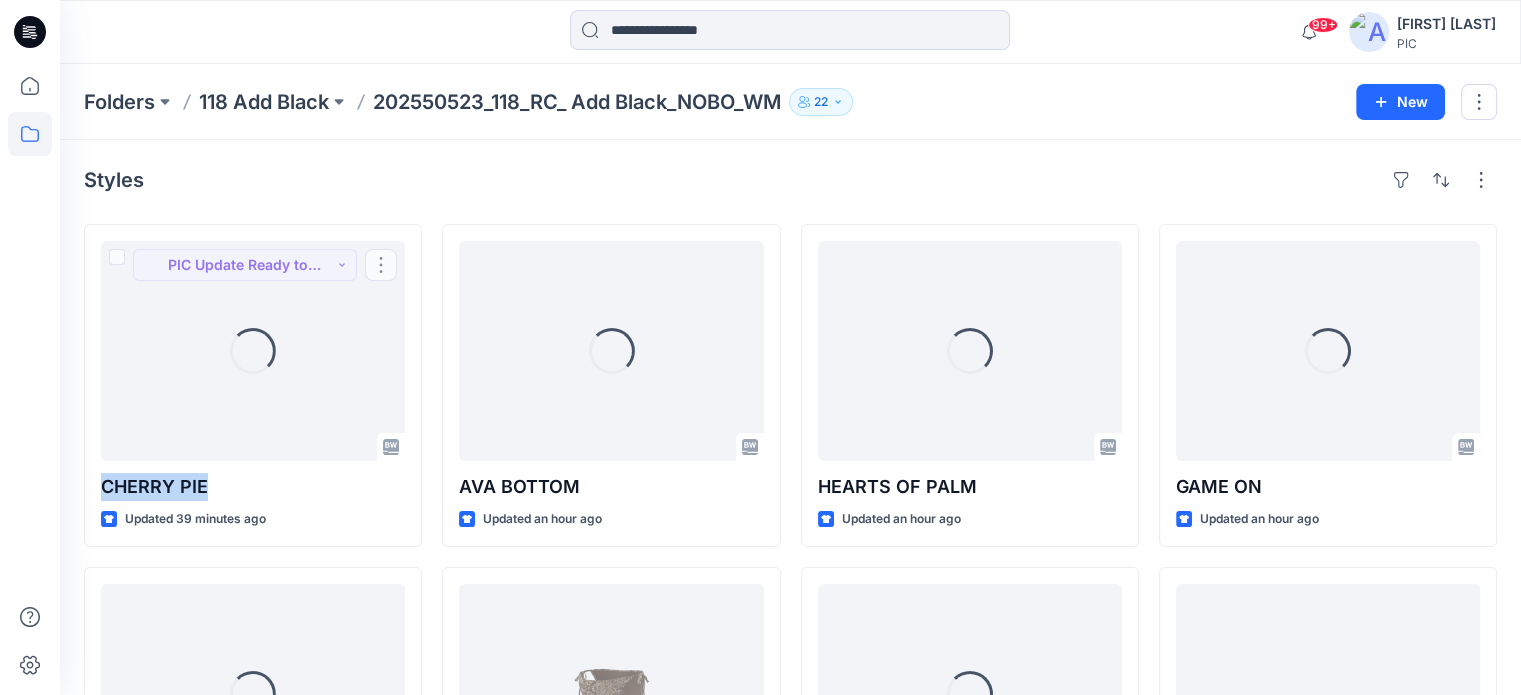 drag, startPoint x: 212, startPoint y: 486, endPoint x: 75, endPoint y: 466, distance: 138.45216 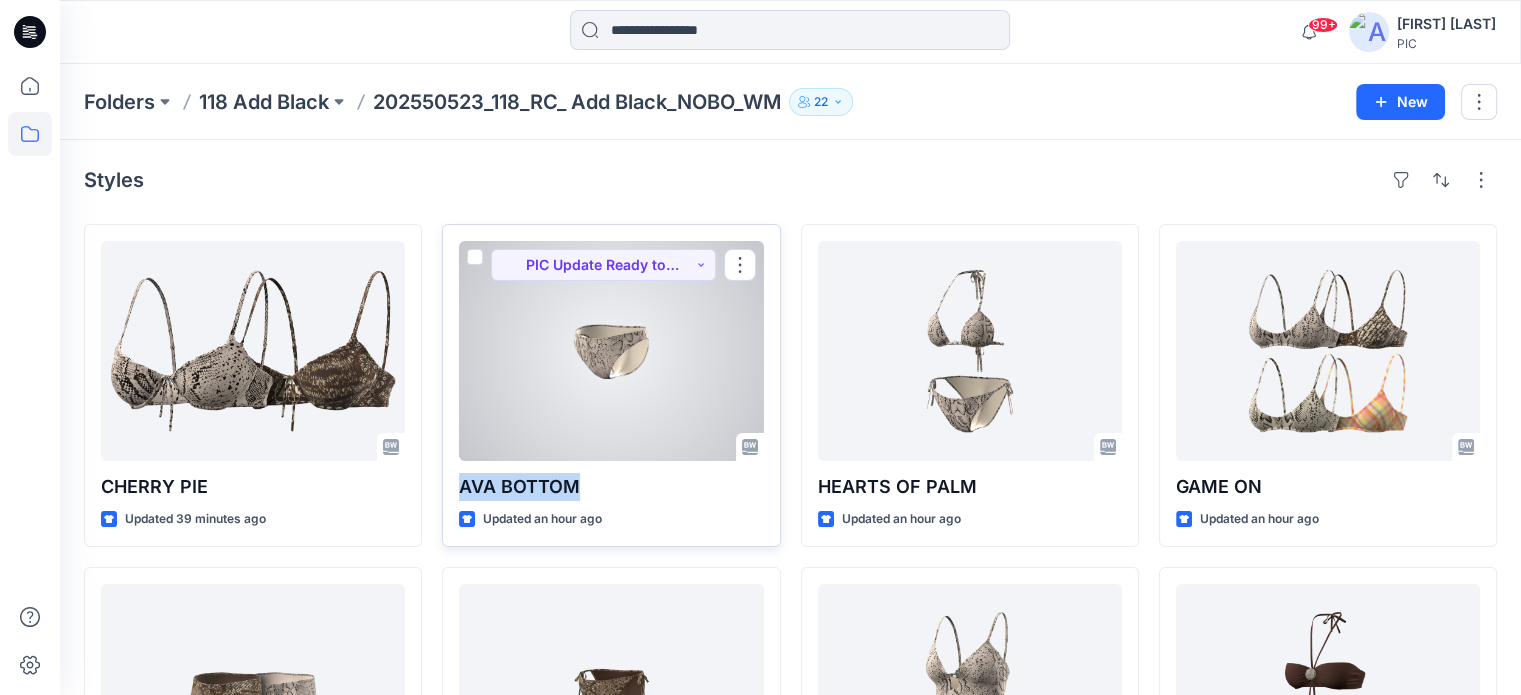 drag, startPoint x: 608, startPoint y: 491, endPoint x: 460, endPoint y: 483, distance: 148.21606 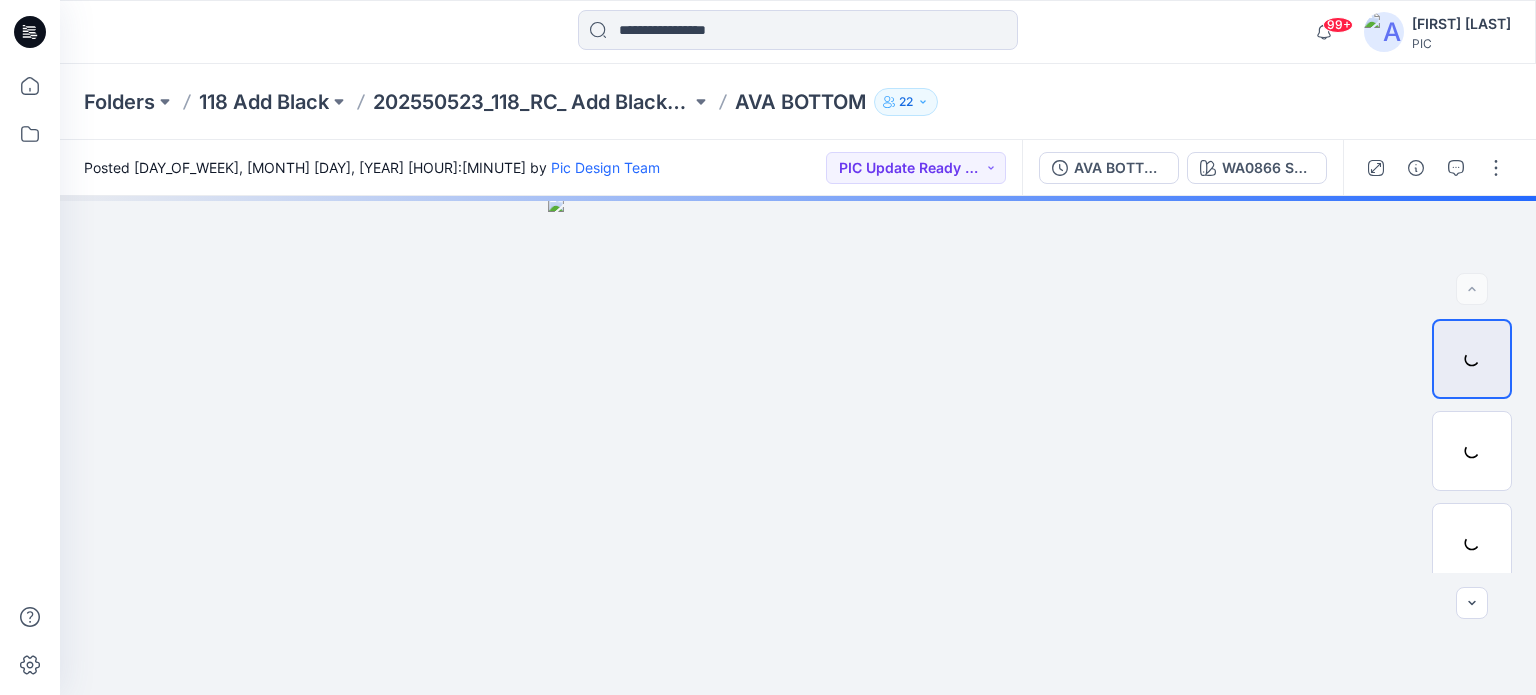 click at bounding box center [798, 445] 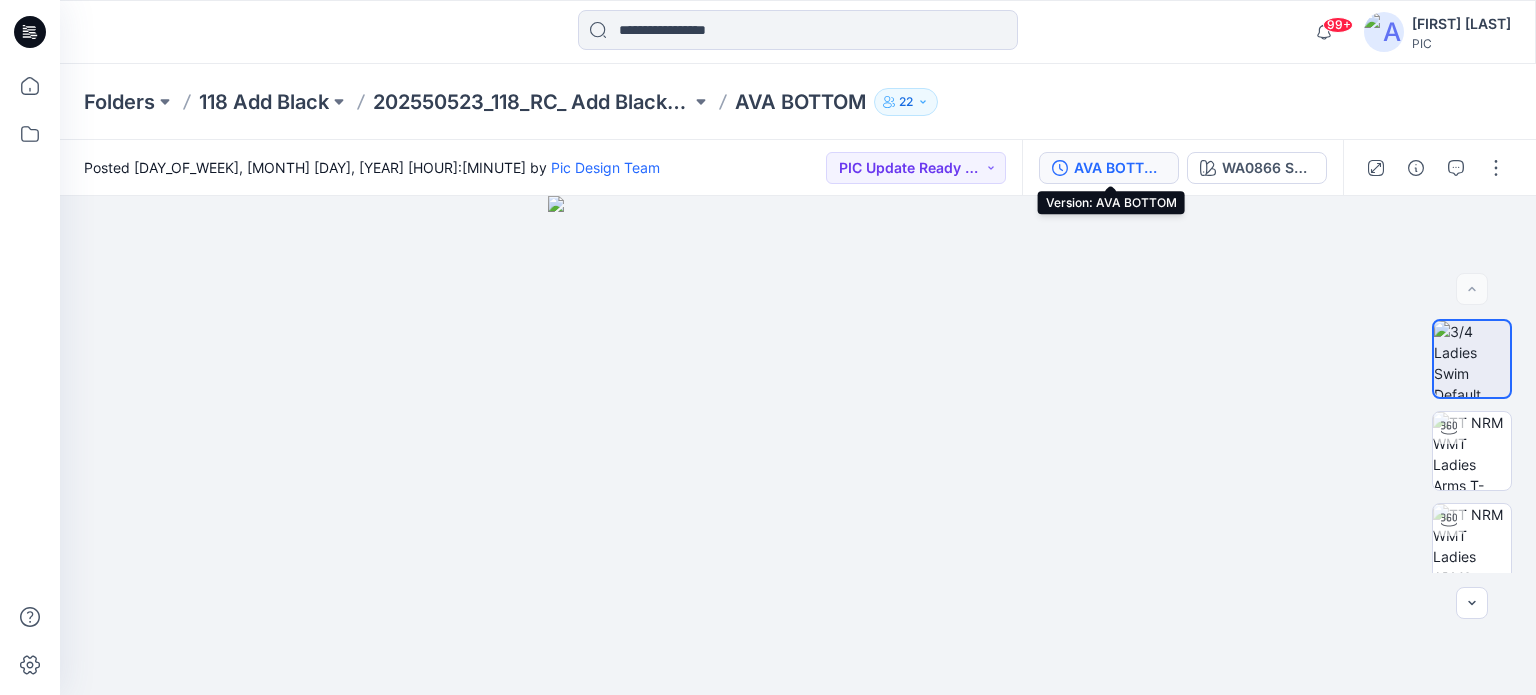 click on "AVA BOTTOM" at bounding box center [1120, 168] 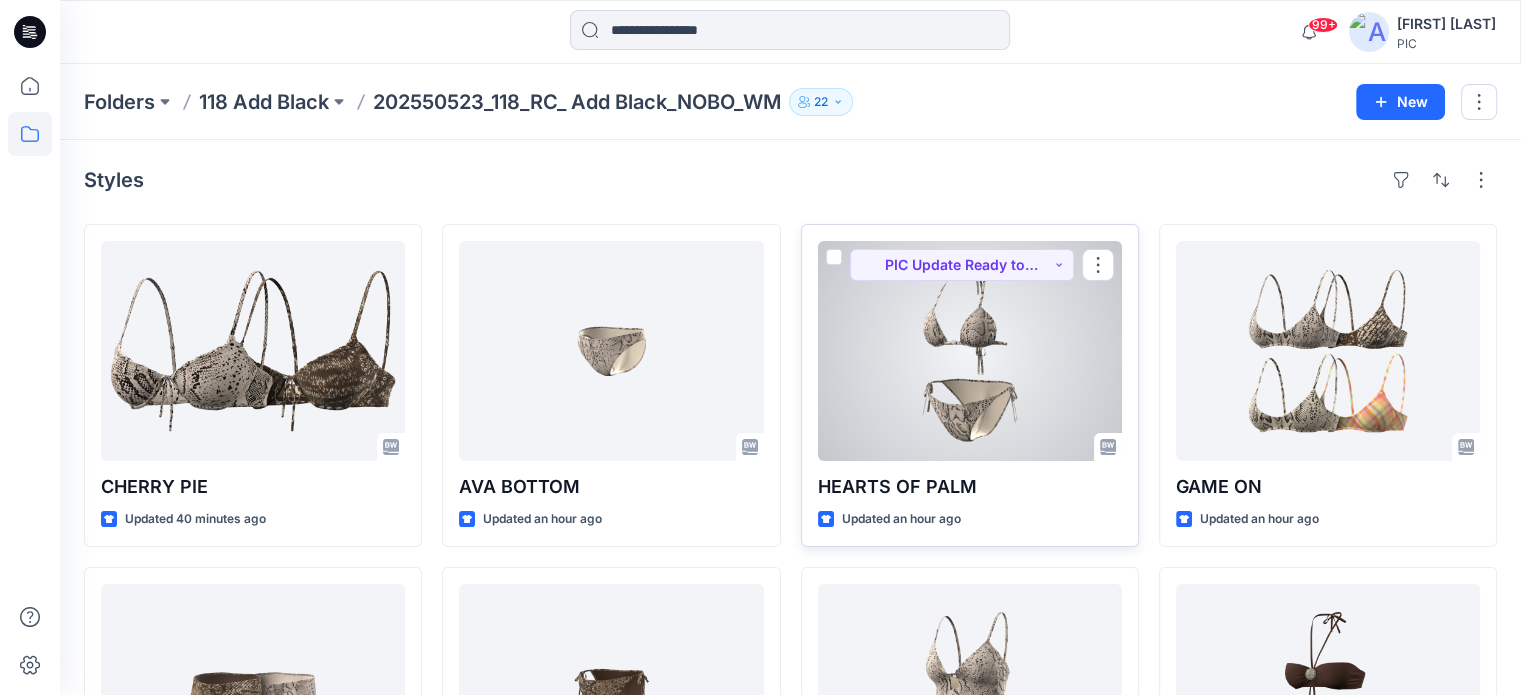 click at bounding box center [970, 351] 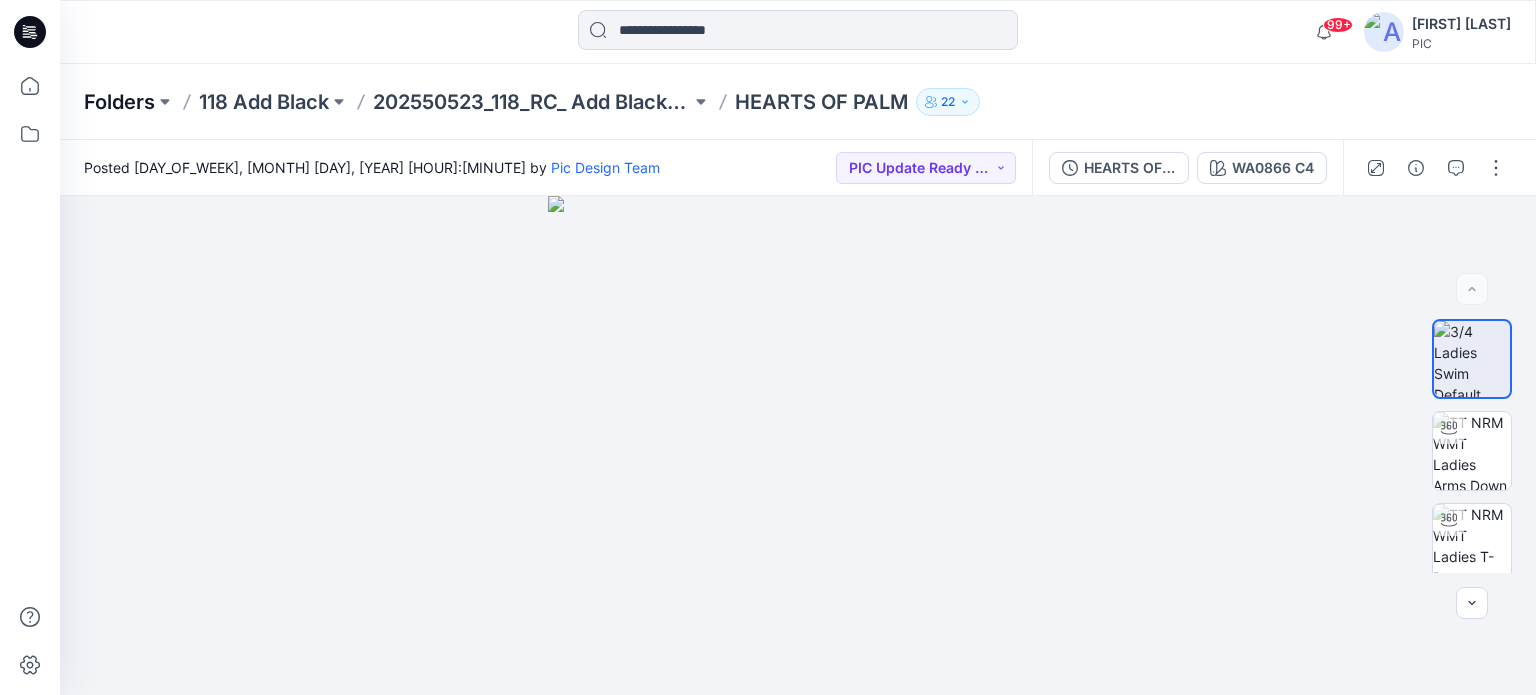 click on "Folders" at bounding box center (119, 102) 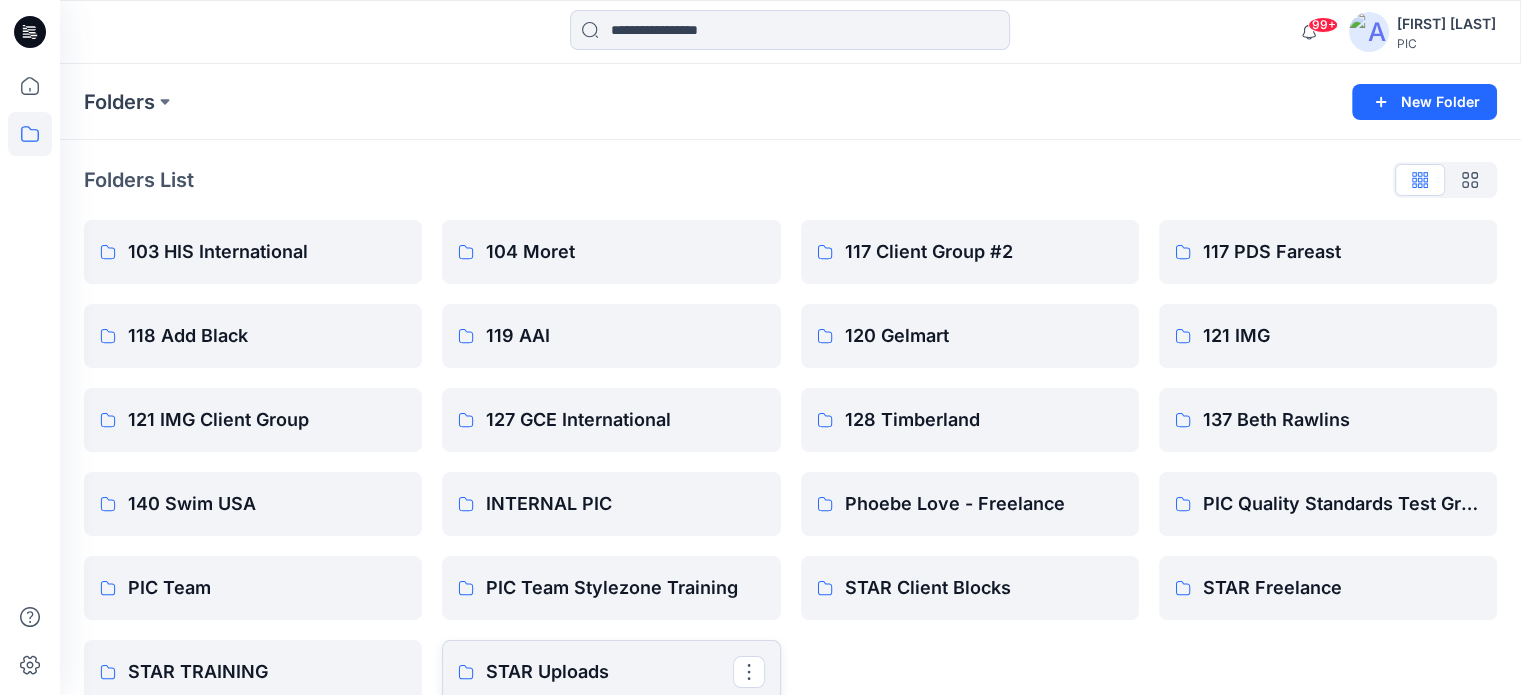 click on "STAR Uploads" at bounding box center [611, 672] 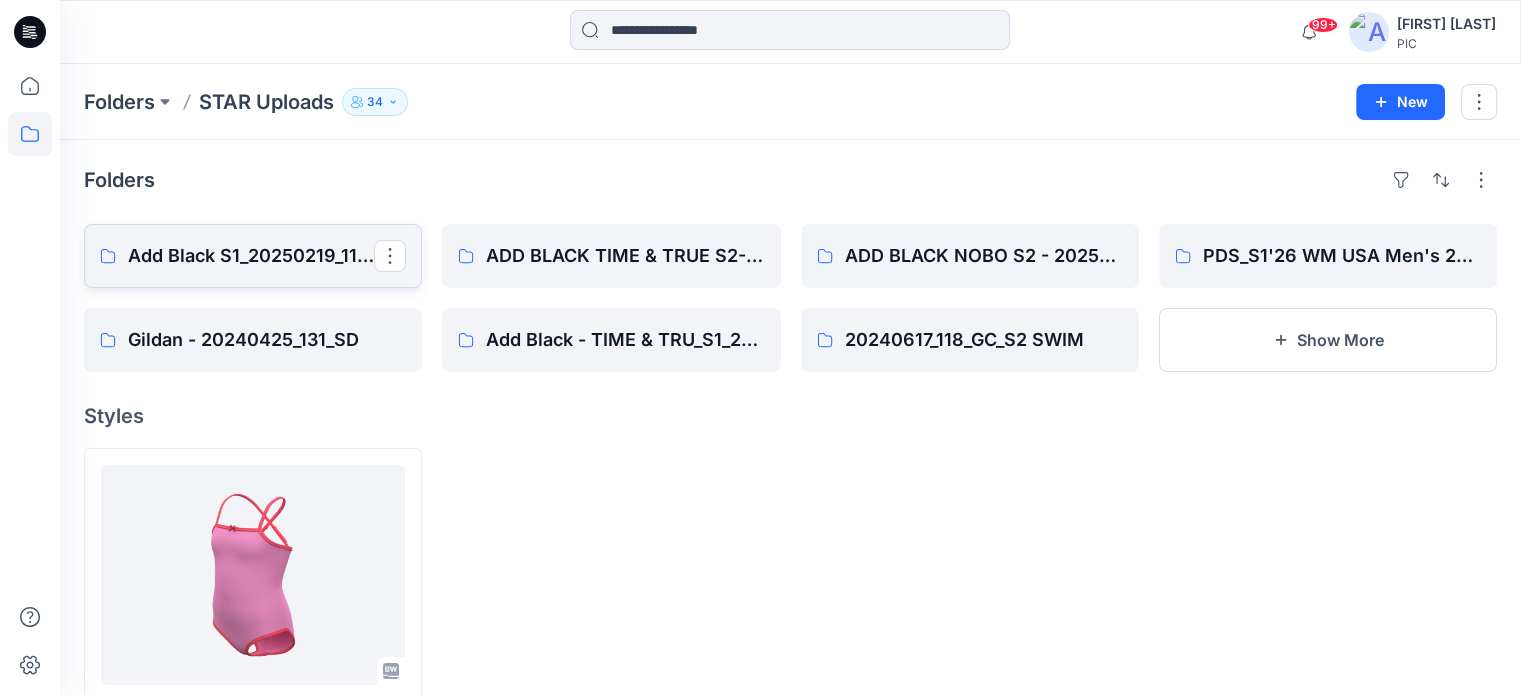 click on "Add Black S1_20250219_118_GC FOR PRINT APPLICATION" at bounding box center (251, 256) 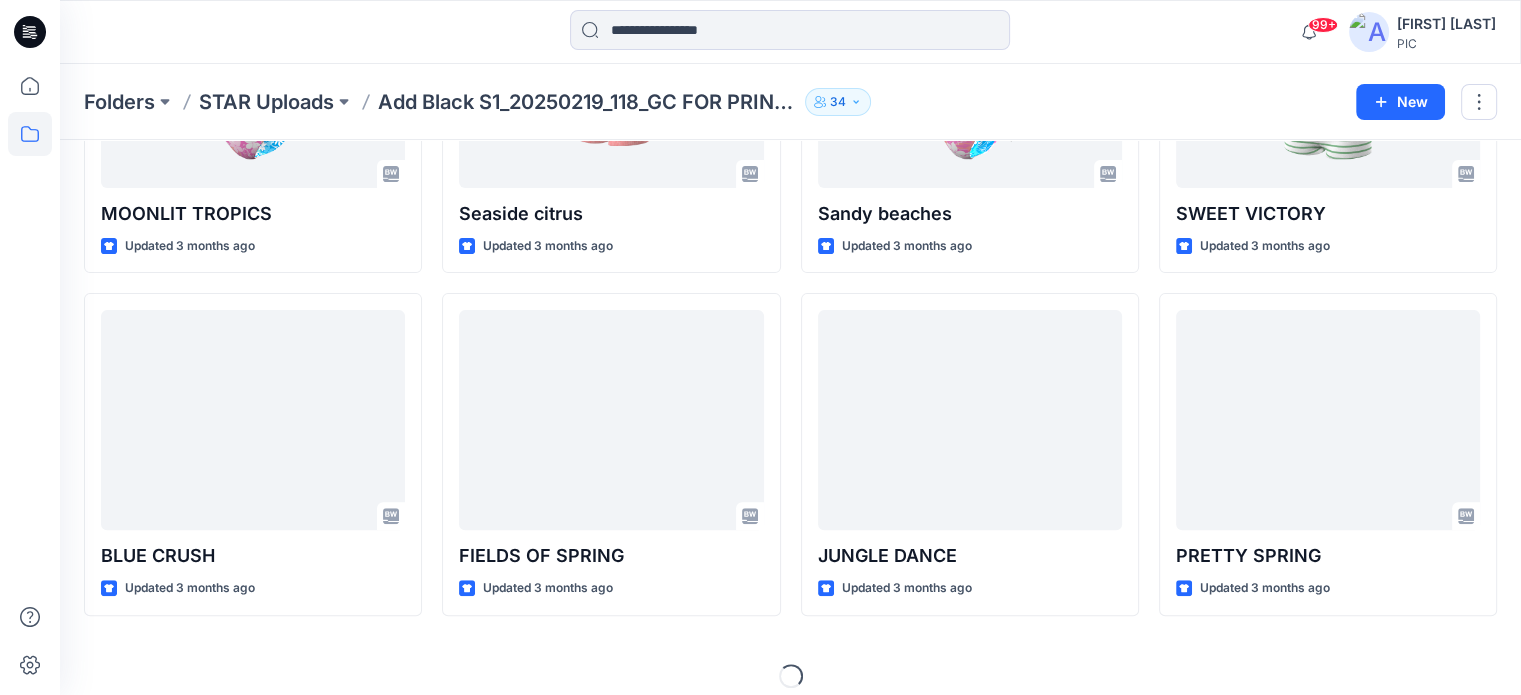 scroll, scrollTop: 631, scrollLeft: 0, axis: vertical 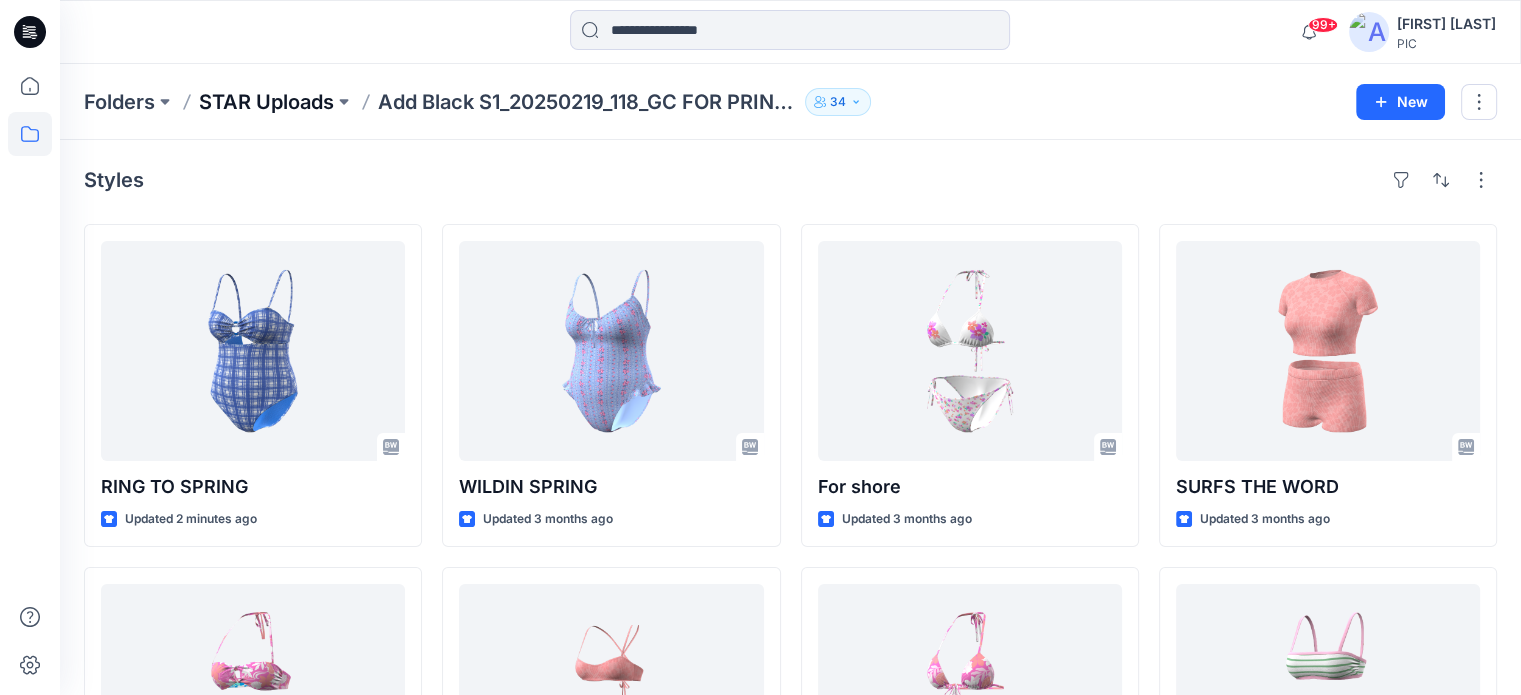 click on "STAR Uploads" at bounding box center [266, 102] 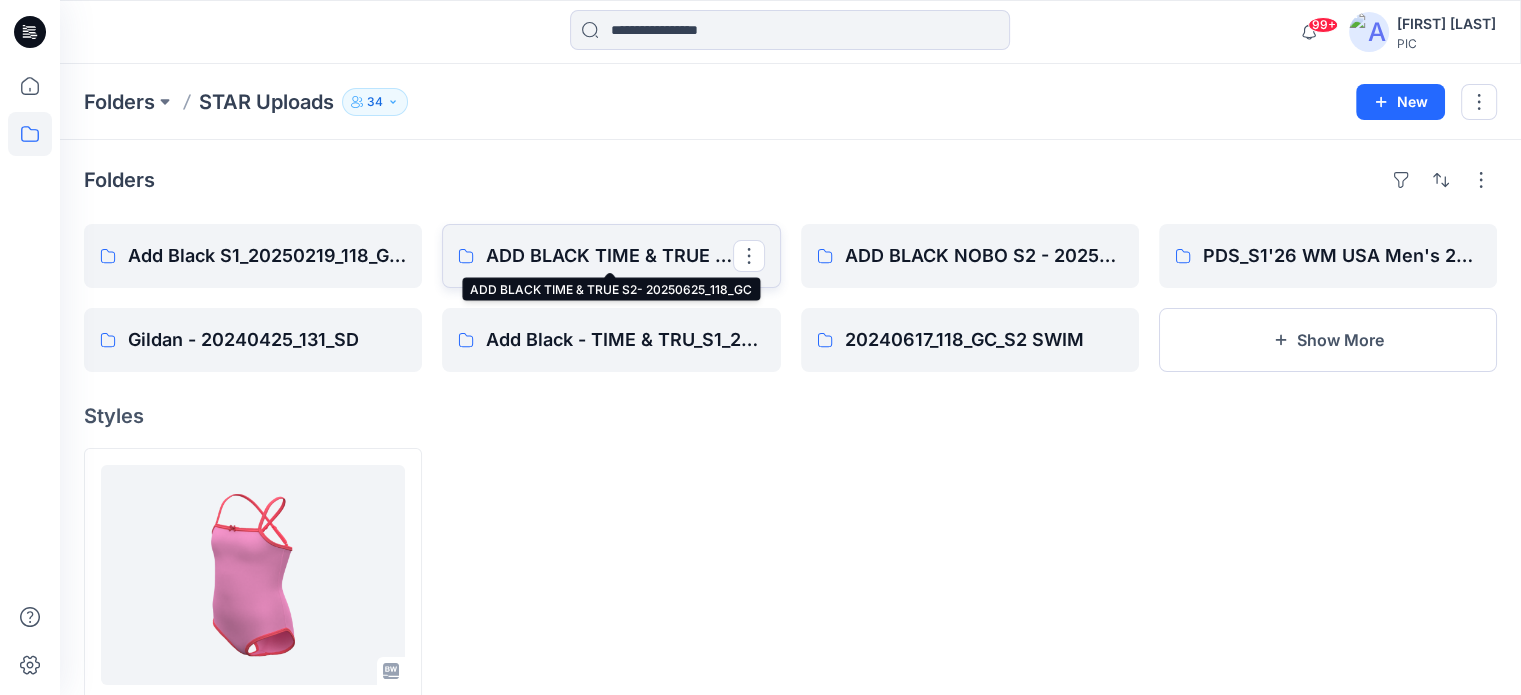 click on "ADD BLACK TIME & TRUE S2- 20250625_118_GC" at bounding box center (609, 256) 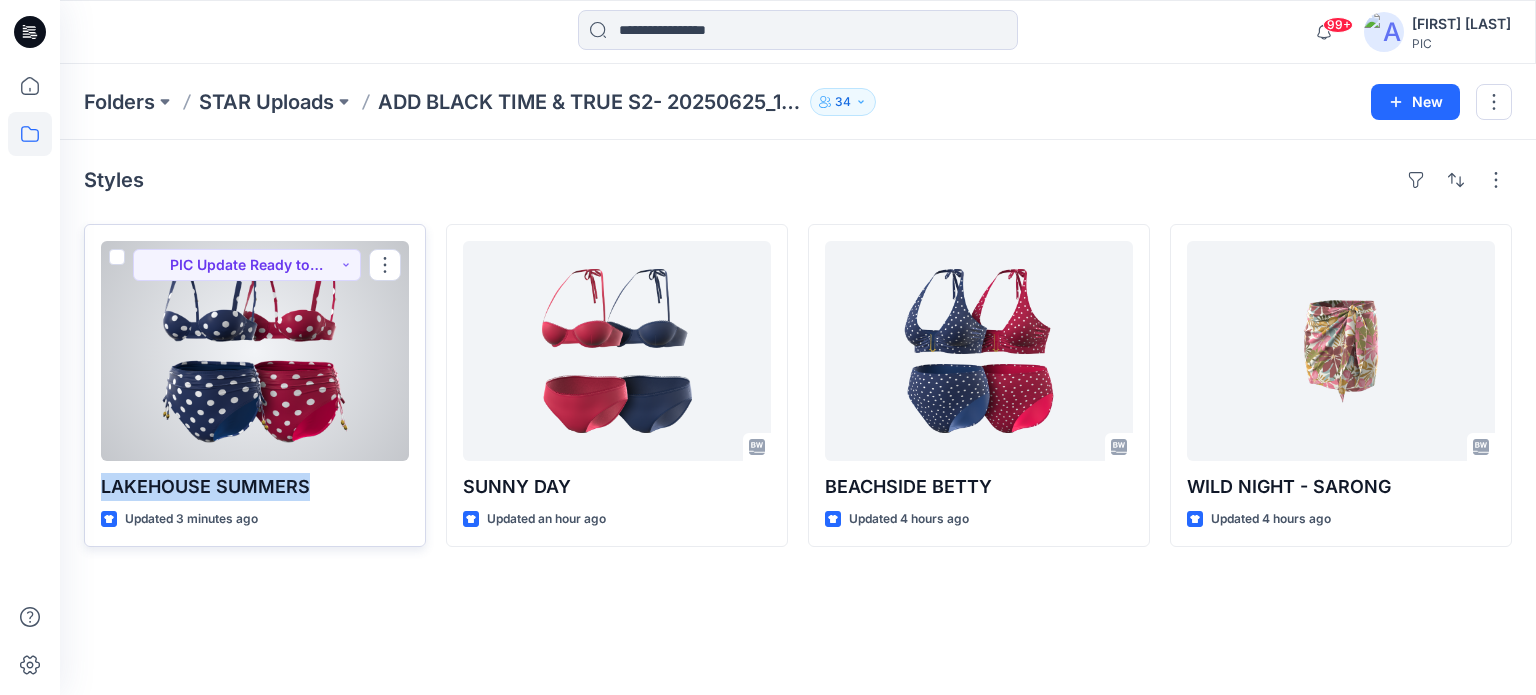 drag, startPoint x: 318, startPoint y: 490, endPoint x: 92, endPoint y: 467, distance: 227.16734 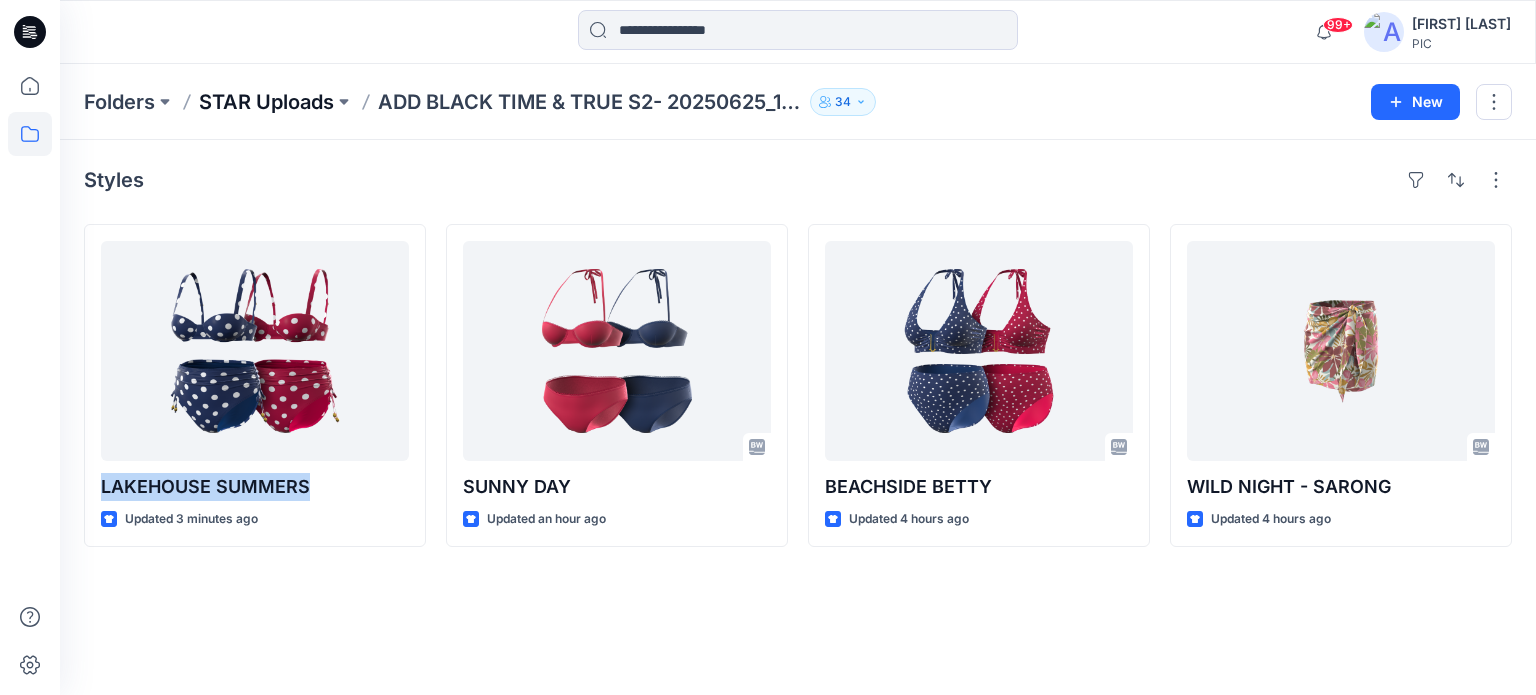 click on "STAR Uploads" at bounding box center (266, 102) 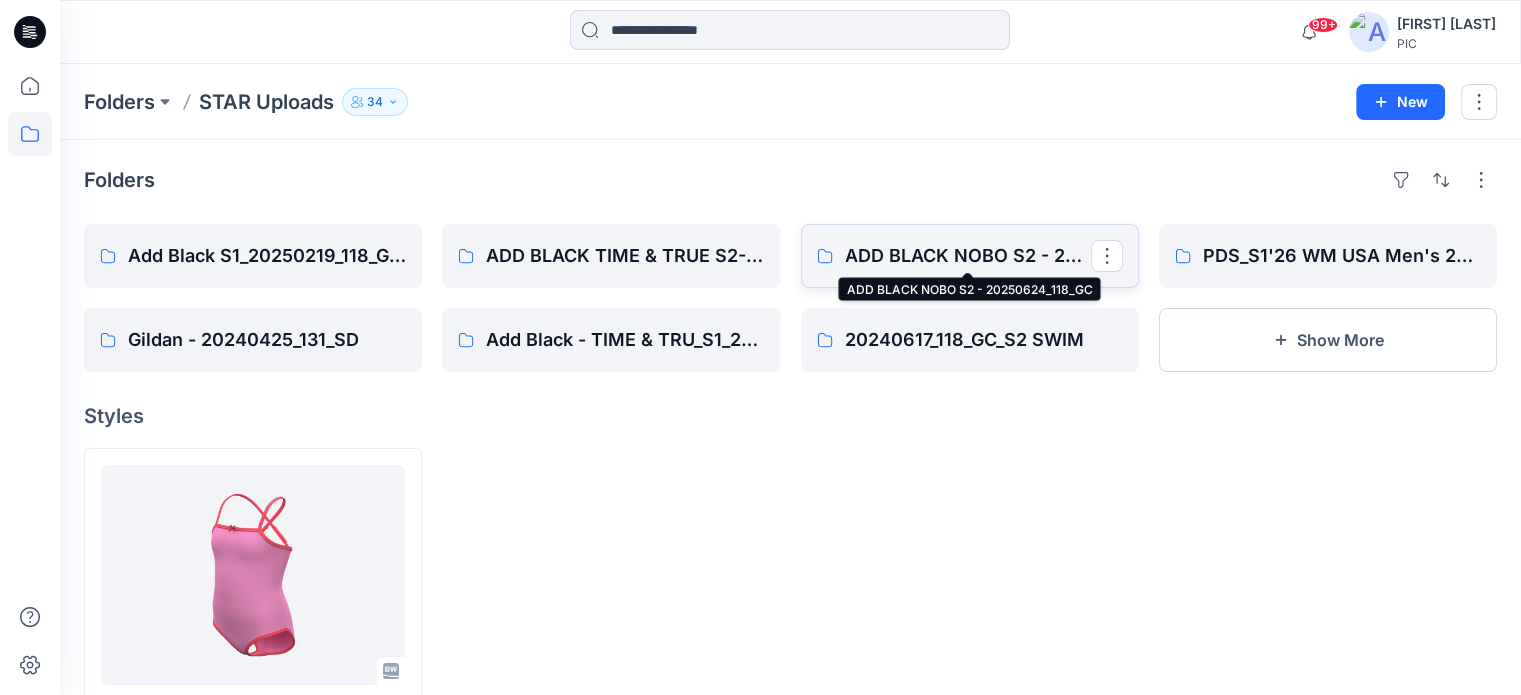 click on "ADD BLACK NOBO S2 - 20250624_118_GC" at bounding box center (968, 256) 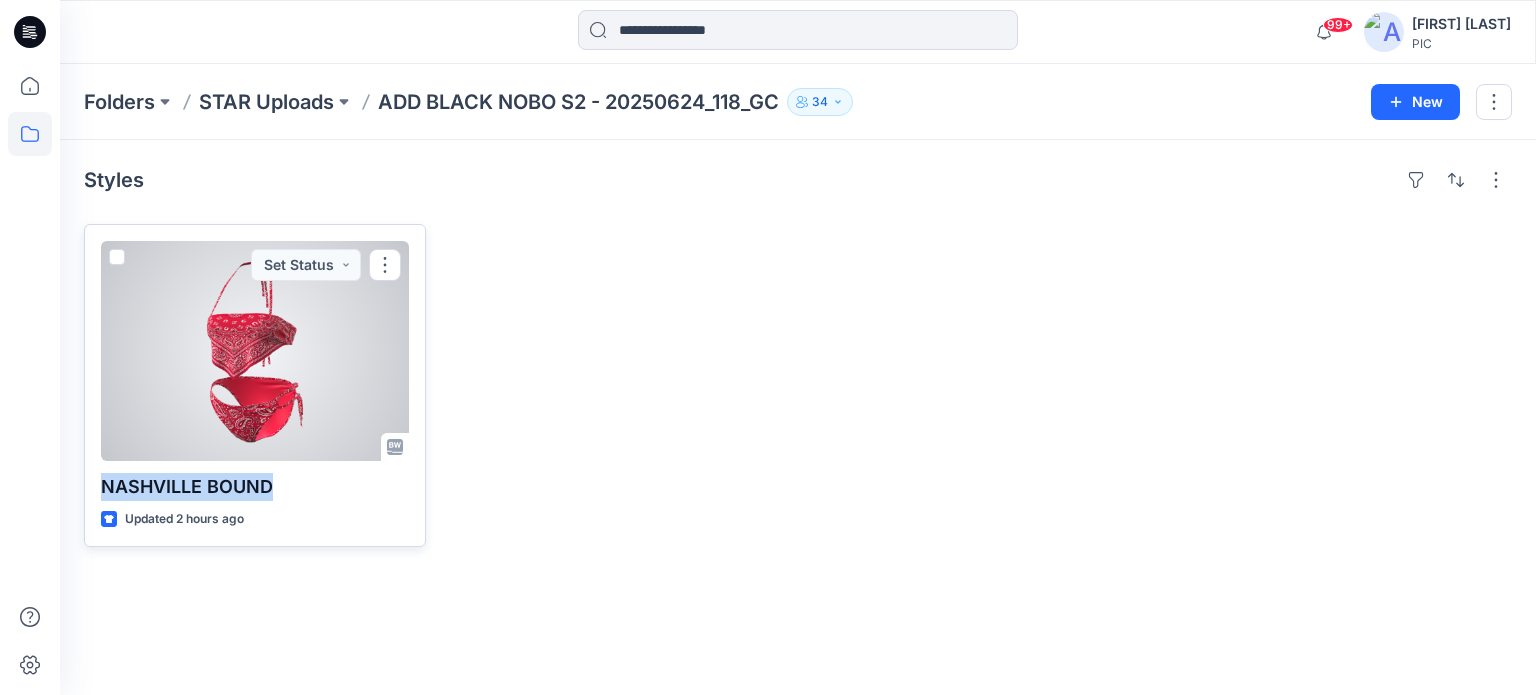 drag, startPoint x: 276, startPoint y: 493, endPoint x: 88, endPoint y: 483, distance: 188.26576 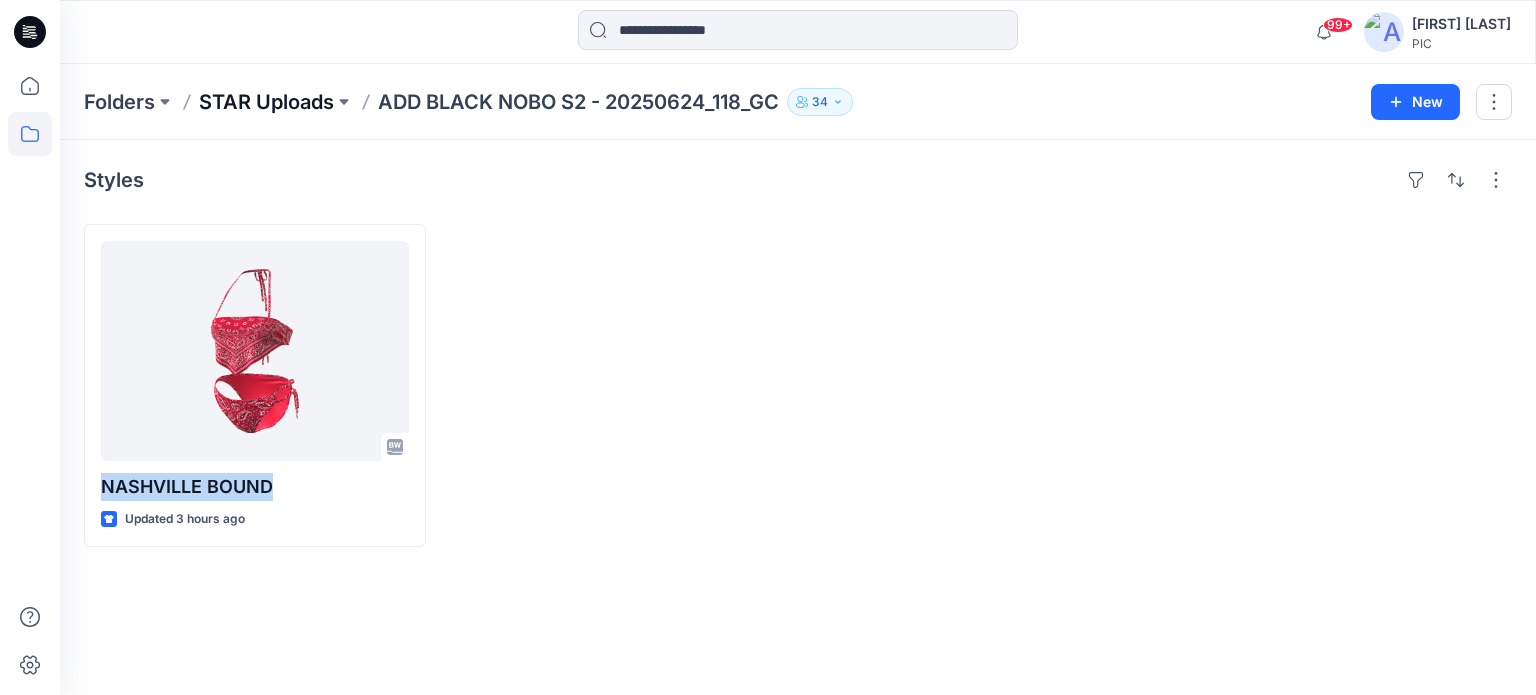click on "STAR Uploads" at bounding box center [266, 102] 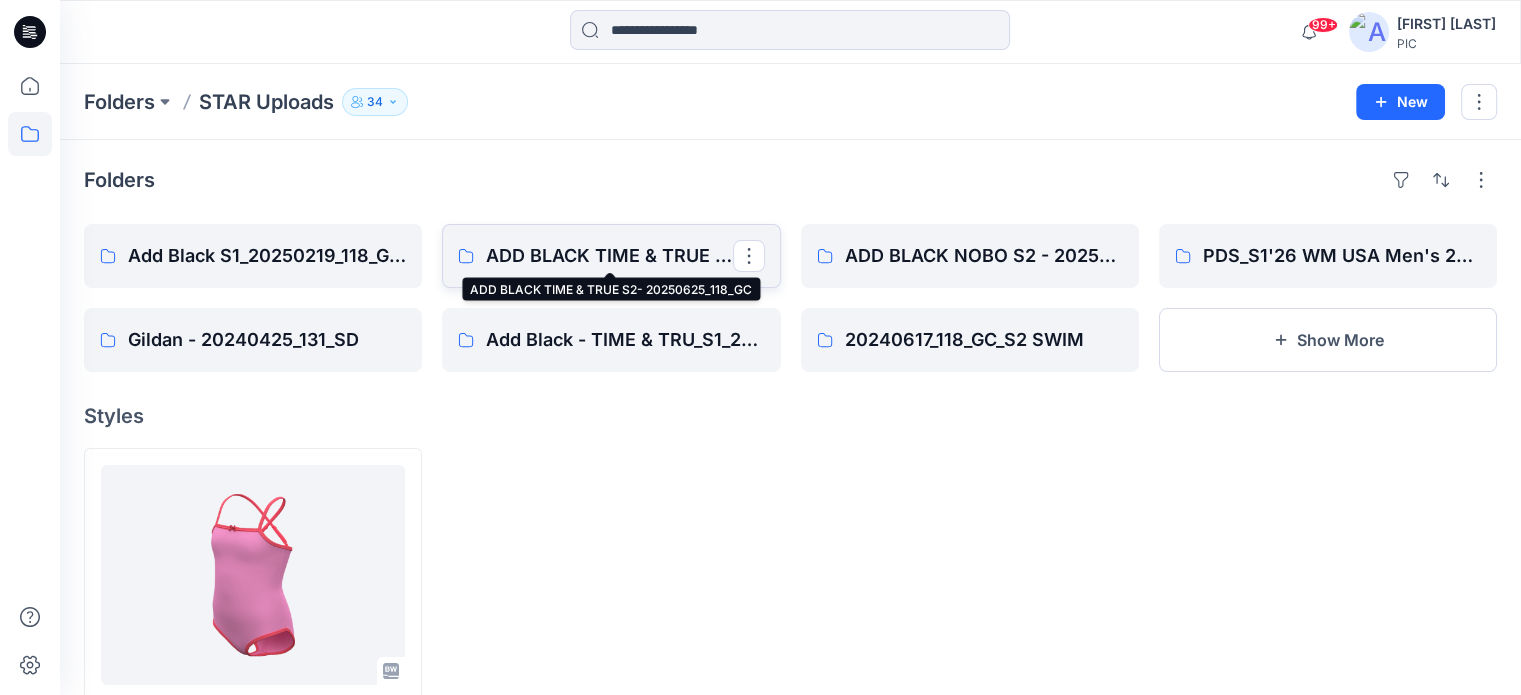 click on "ADD BLACK TIME & TRUE S2- 20250625_118_GC" at bounding box center [609, 256] 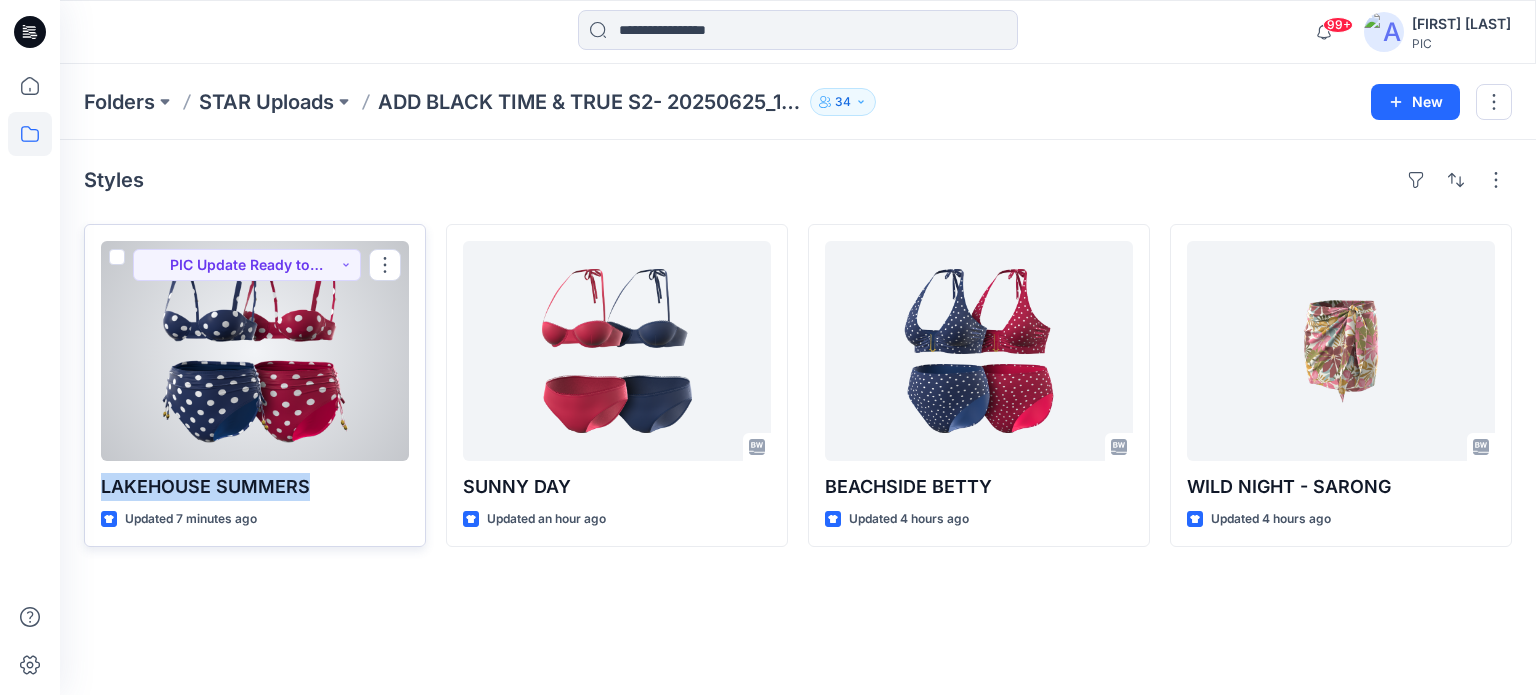 drag, startPoint x: 328, startPoint y: 493, endPoint x: 90, endPoint y: 493, distance: 238 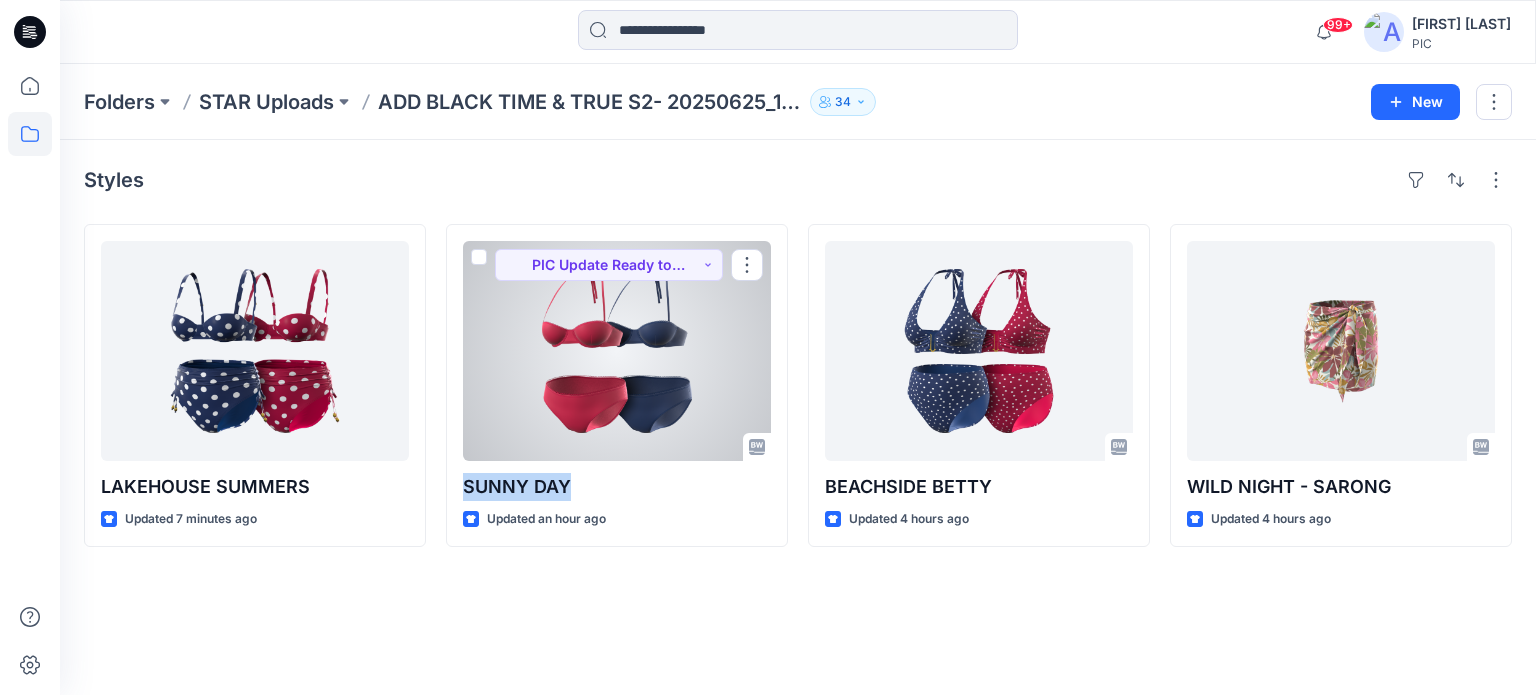 drag, startPoint x: 575, startPoint y: 483, endPoint x: 443, endPoint y: 479, distance: 132.0606 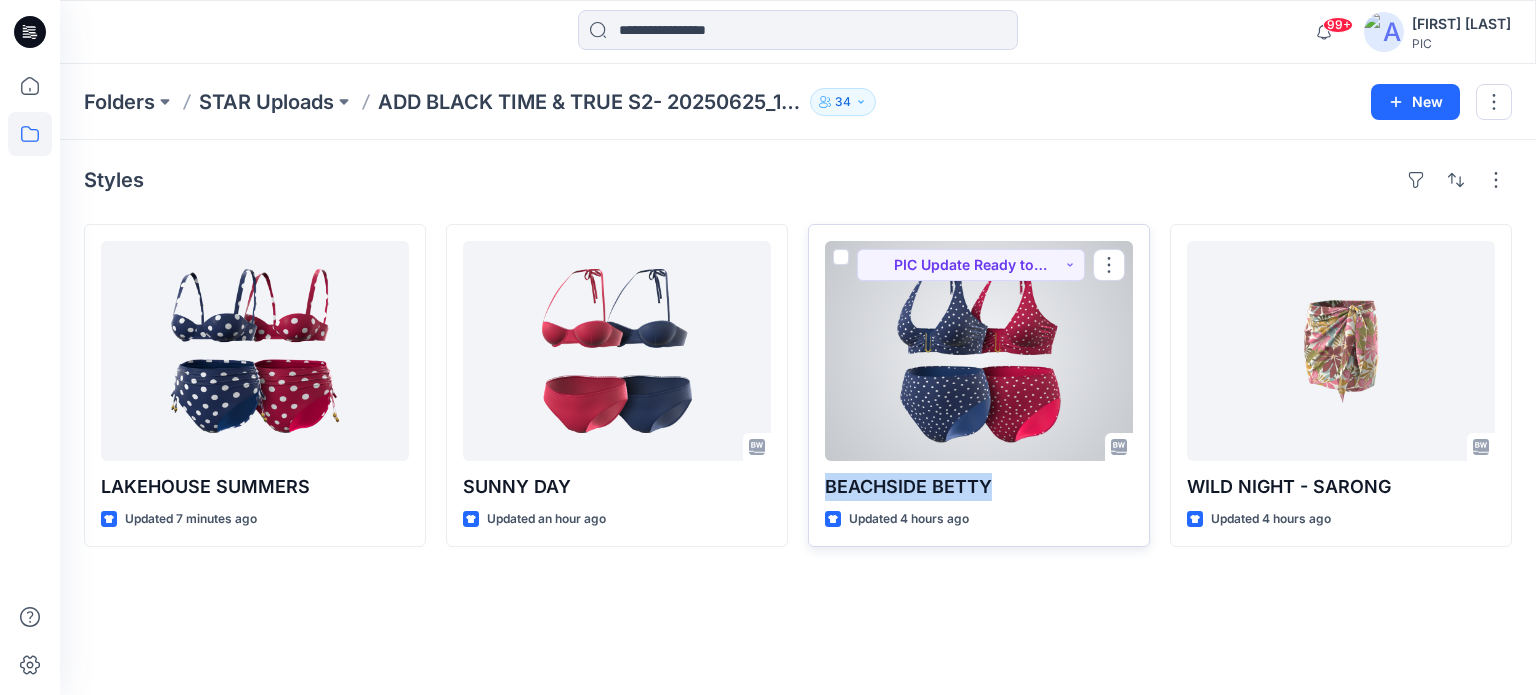 drag, startPoint x: 990, startPoint y: 488, endPoint x: 828, endPoint y: 491, distance: 162.02777 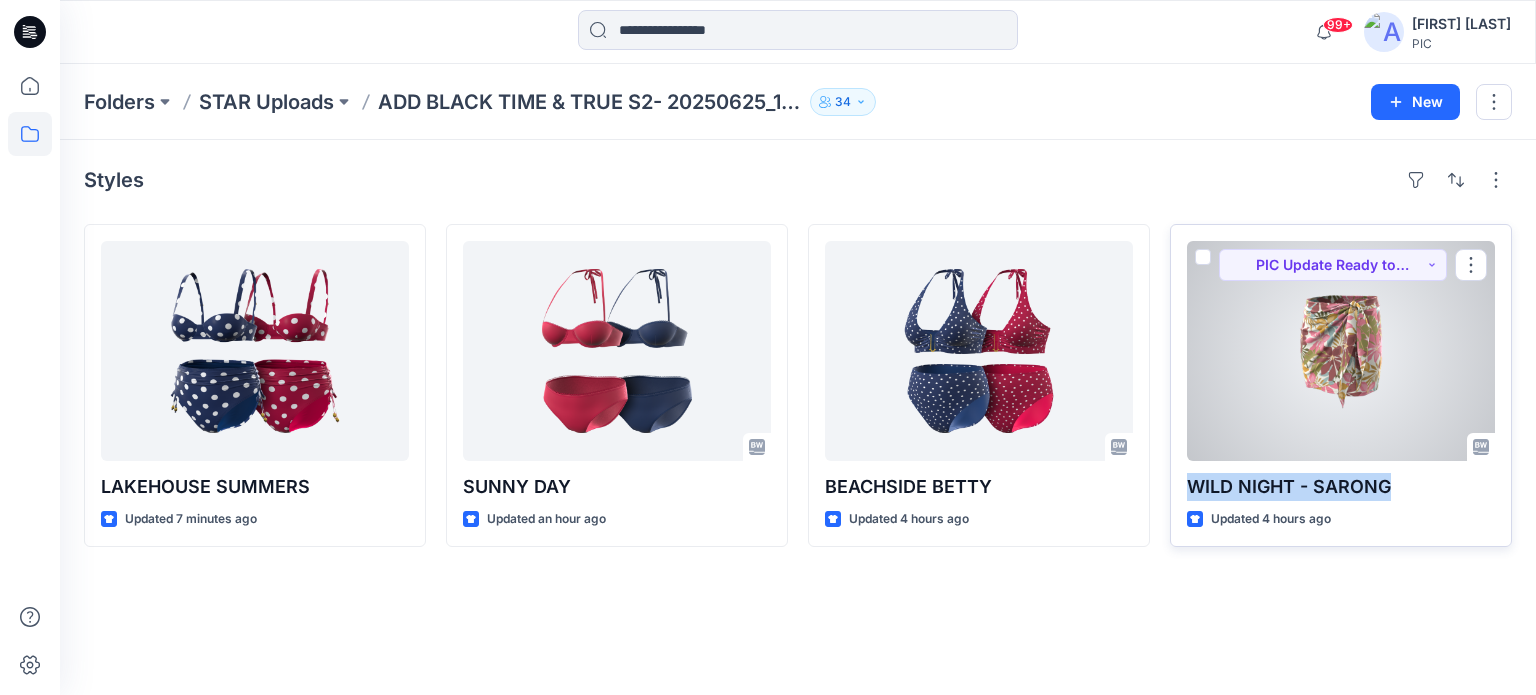 drag, startPoint x: 1408, startPoint y: 479, endPoint x: 1178, endPoint y: 491, distance: 230.31284 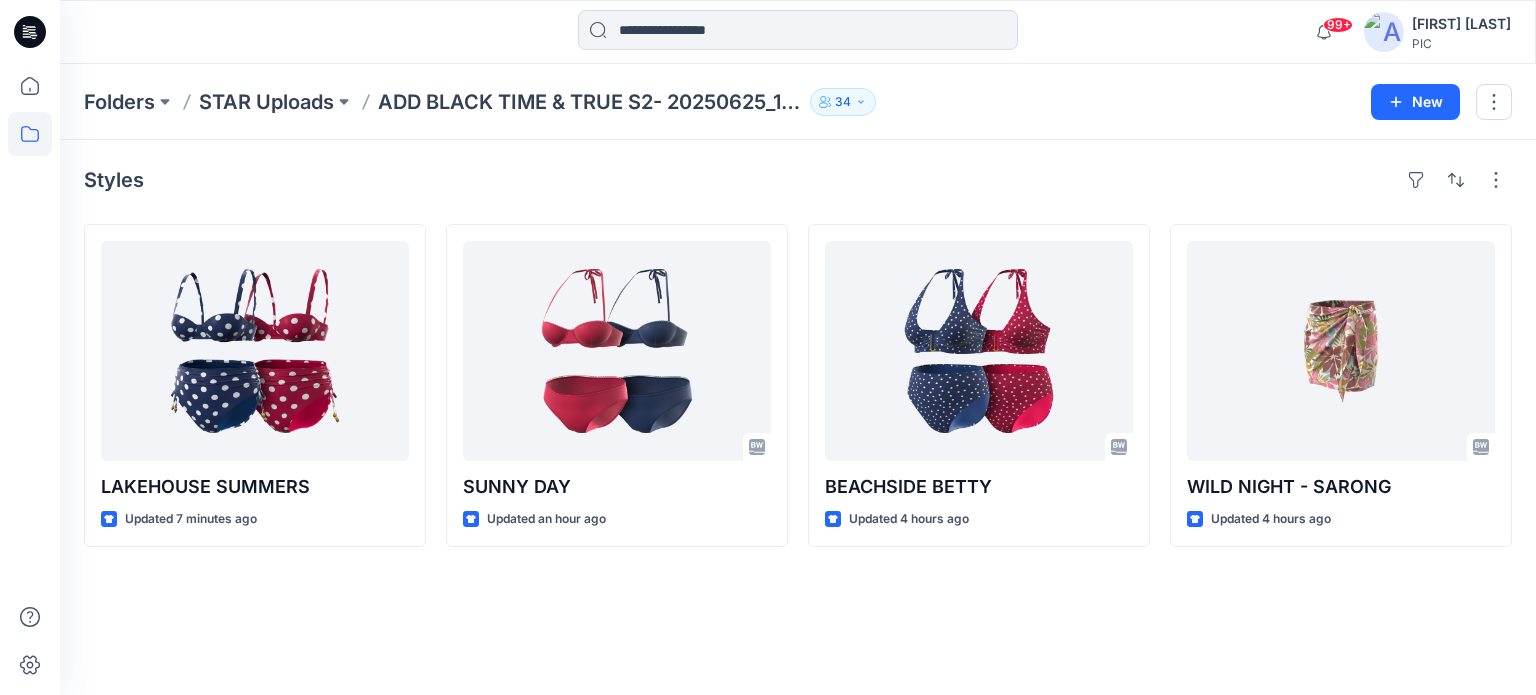 click on "Styles LAKEHOUSE SUMMERS Updated [TIME] ago SUNNY DAY Updated [TIME] ago BEACHSIDE BETTY Updated [TIME] ago WILD NIGHT - SARONG Updated [TIME] ago" at bounding box center (798, 417) 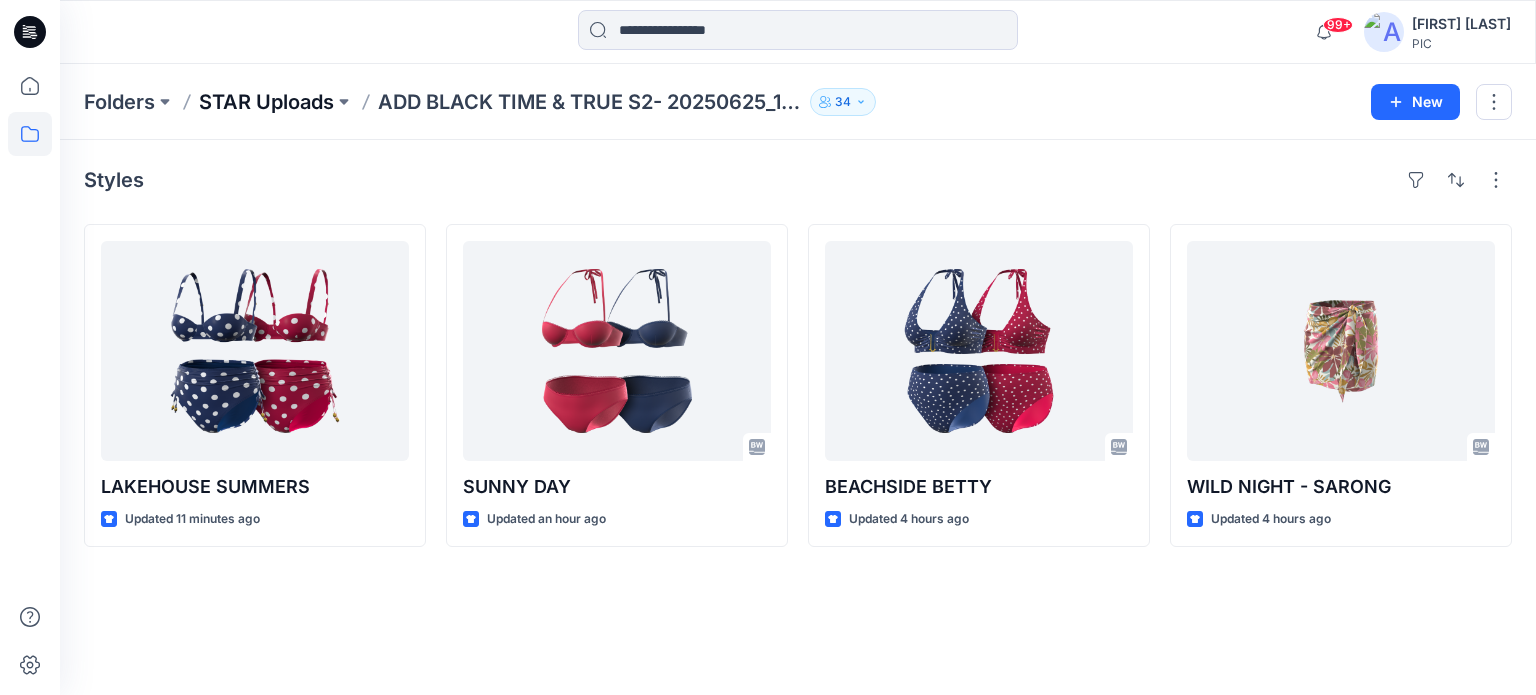 click on "STAR Uploads" at bounding box center (266, 102) 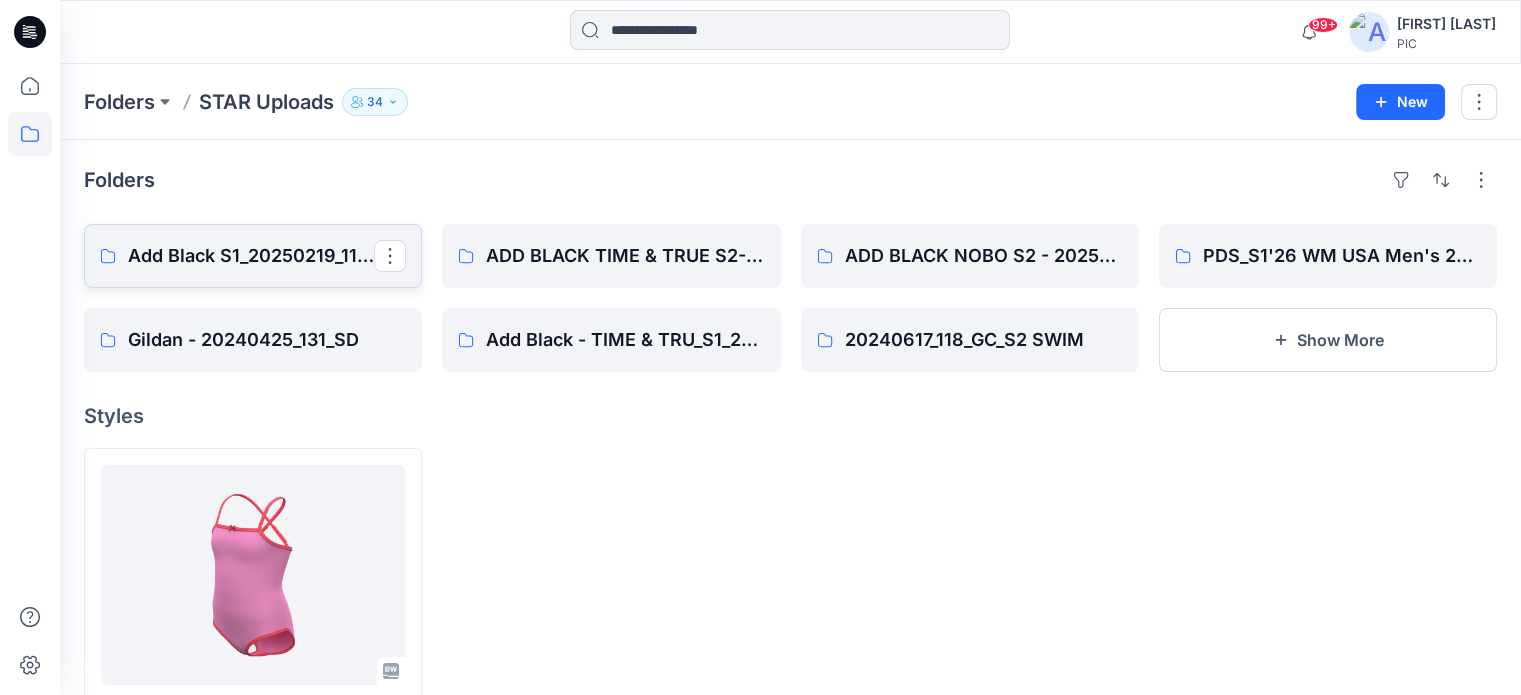 click on "Add Black S1_20250219_118_GC FOR PRINT APPLICATION" at bounding box center (253, 256) 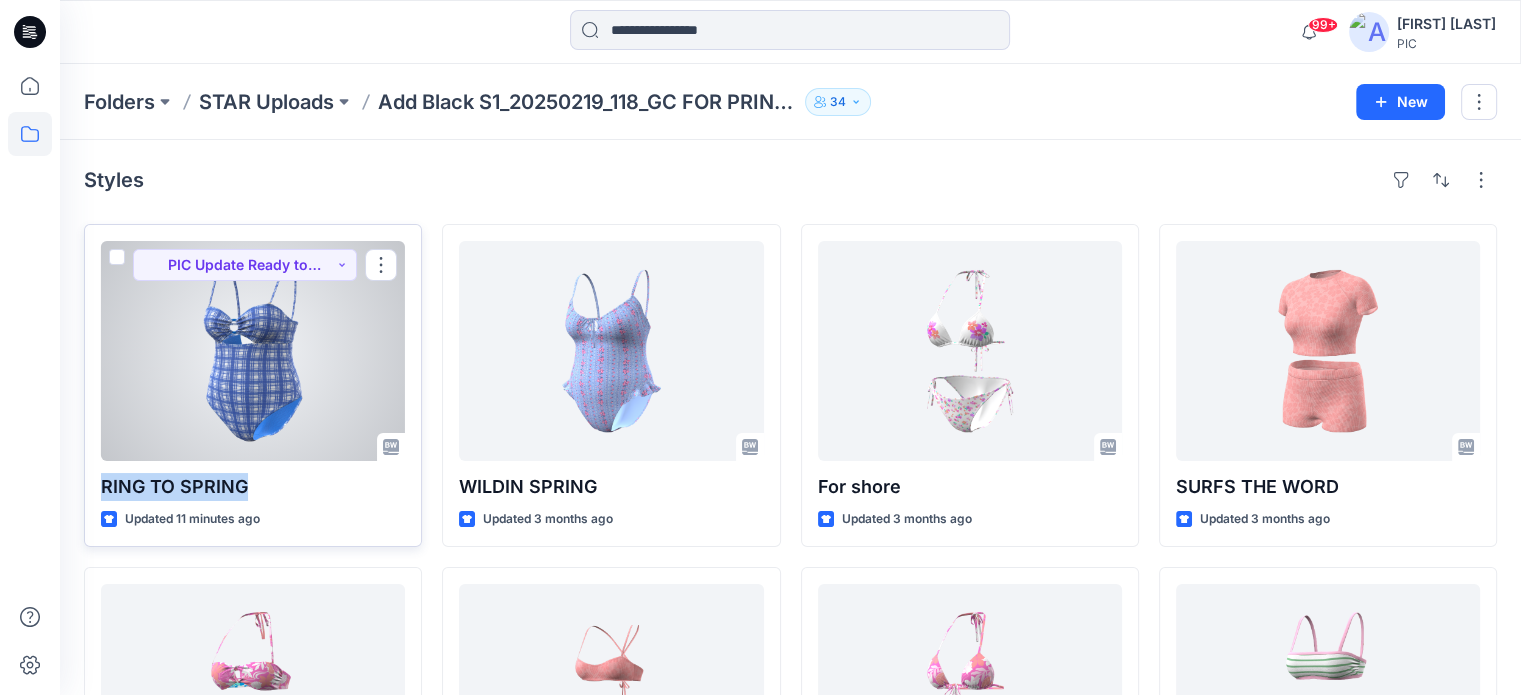 drag, startPoint x: 257, startPoint y: 494, endPoint x: 99, endPoint y: 490, distance: 158.05063 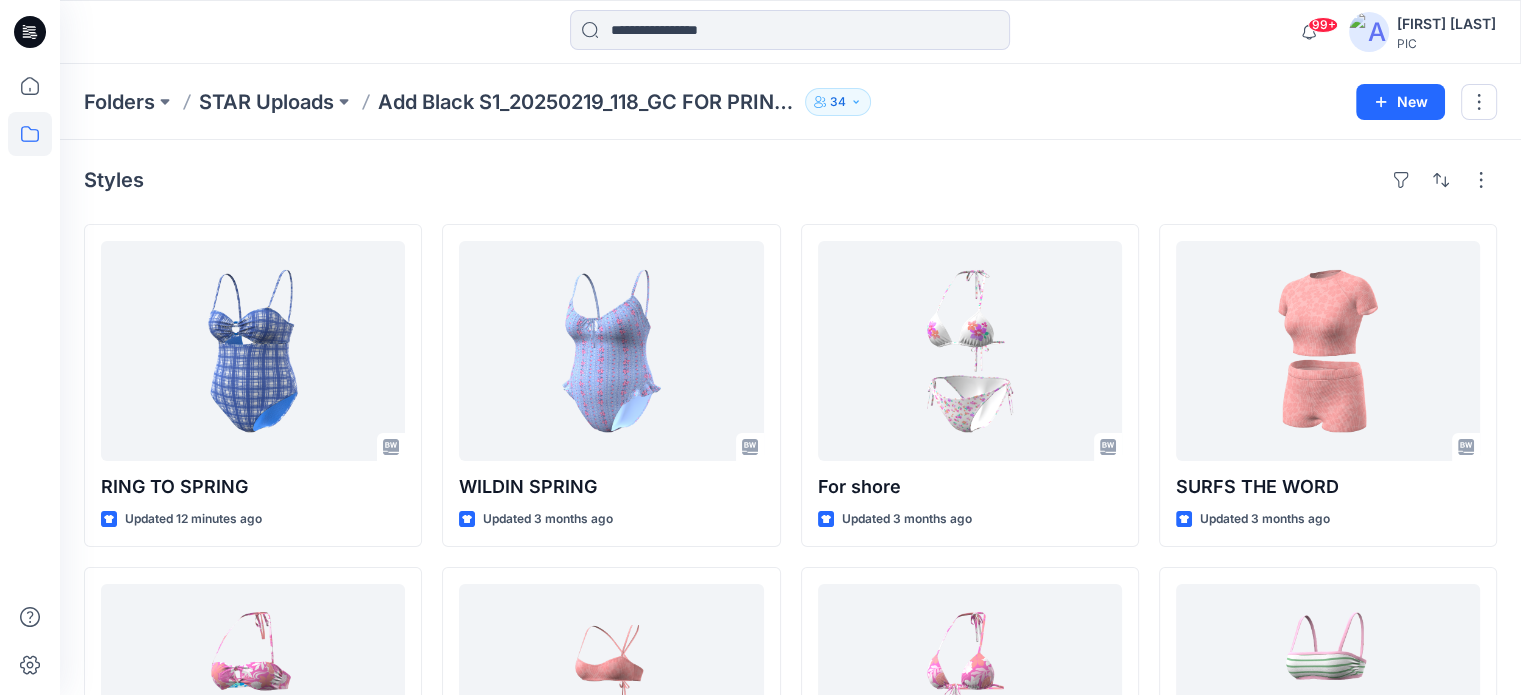 click on "99+ Notifications Pic Design Team has updated CHERRY PIE with CHERRY PIE_V1 [TIME] ago Pic Design Team has updated HEARTS OF PALM with HEARTS OF PALM_V3 [TIME] ago [FIRST] [LAST] shared SUNNY DAY_V1 in ADD BLACK TIME & TRUE S2- [DATE]_[NUMBER]_GC (Unknown) [TIME] ago Pic Design Team has updated GAME ON with GAME ON_V3 [TIME] ago [FIRST] [LAST] shared NASHVILLE BOUND in ADD BLACK NOBO S2 - [DATE]_[NUMBER]_GC (Unknown) [TIME] ago [FIRST] [LAST] has updated GAME ON with GAME ON_V3 [TIME] ago [FIRST] [LAST] shared WILD NIGHT - SARONG_V1 in ADD BLACK TIME & TRUE S2- [DATE]_[NUMBER]_GC (Unknown) [TIME] ago Pic Design Team has updated AVA BOTTOM with AVA BOTTOM [TIME] ago Pic Design Team has updated FRESH AIR with FRESH AIR_V2 [TIME] ago [FIRST] [LAST] shared BEACHSIDE BETTY_V1 in ADD BLACK TIME & TRUE S2- [DATE]_[NUMBER]_GC (Unknown) [TIME] ago Mark all as read View all notifications [FIRST] [LAST] PIC" at bounding box center [790, 32] 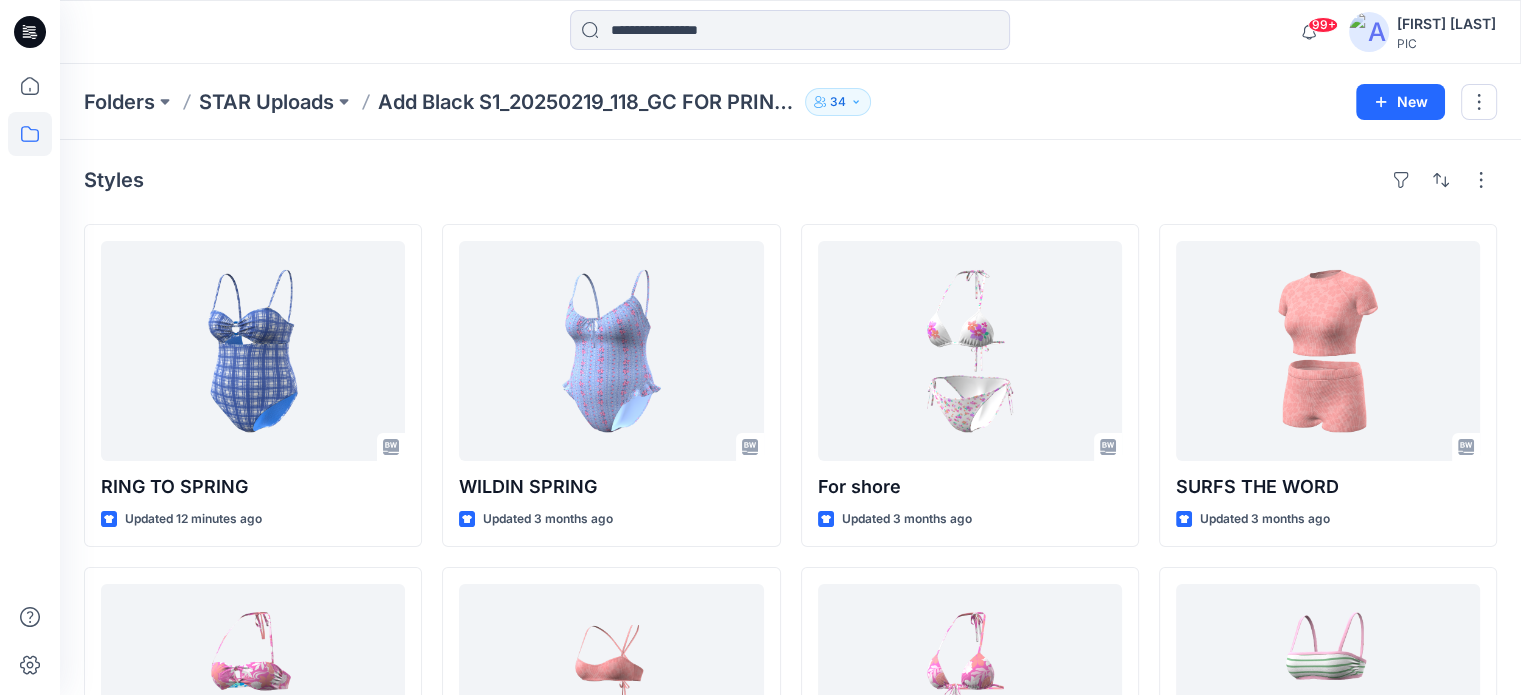 click on "Styles" at bounding box center [790, 180] 